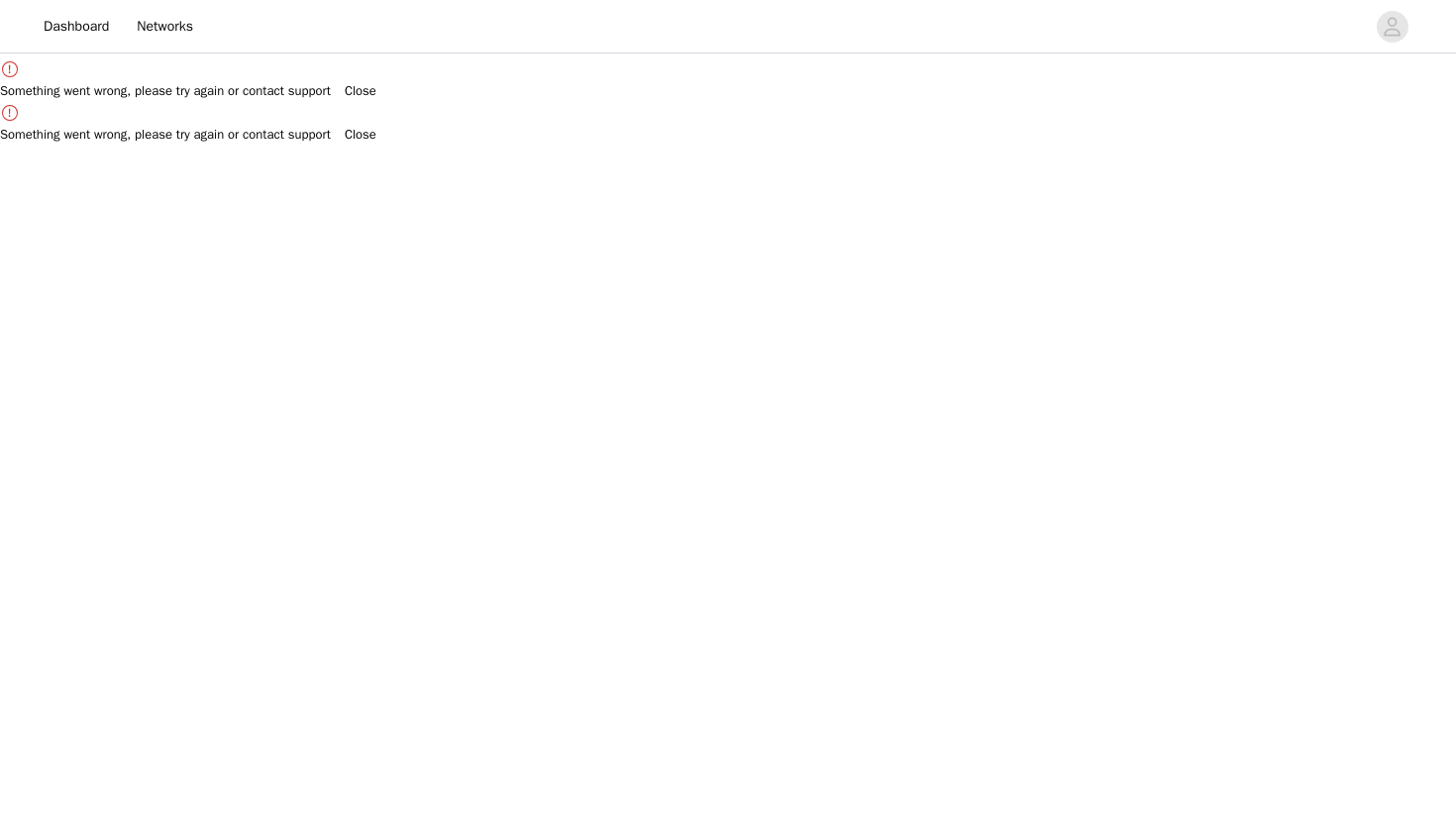 scroll, scrollTop: 0, scrollLeft: 0, axis: both 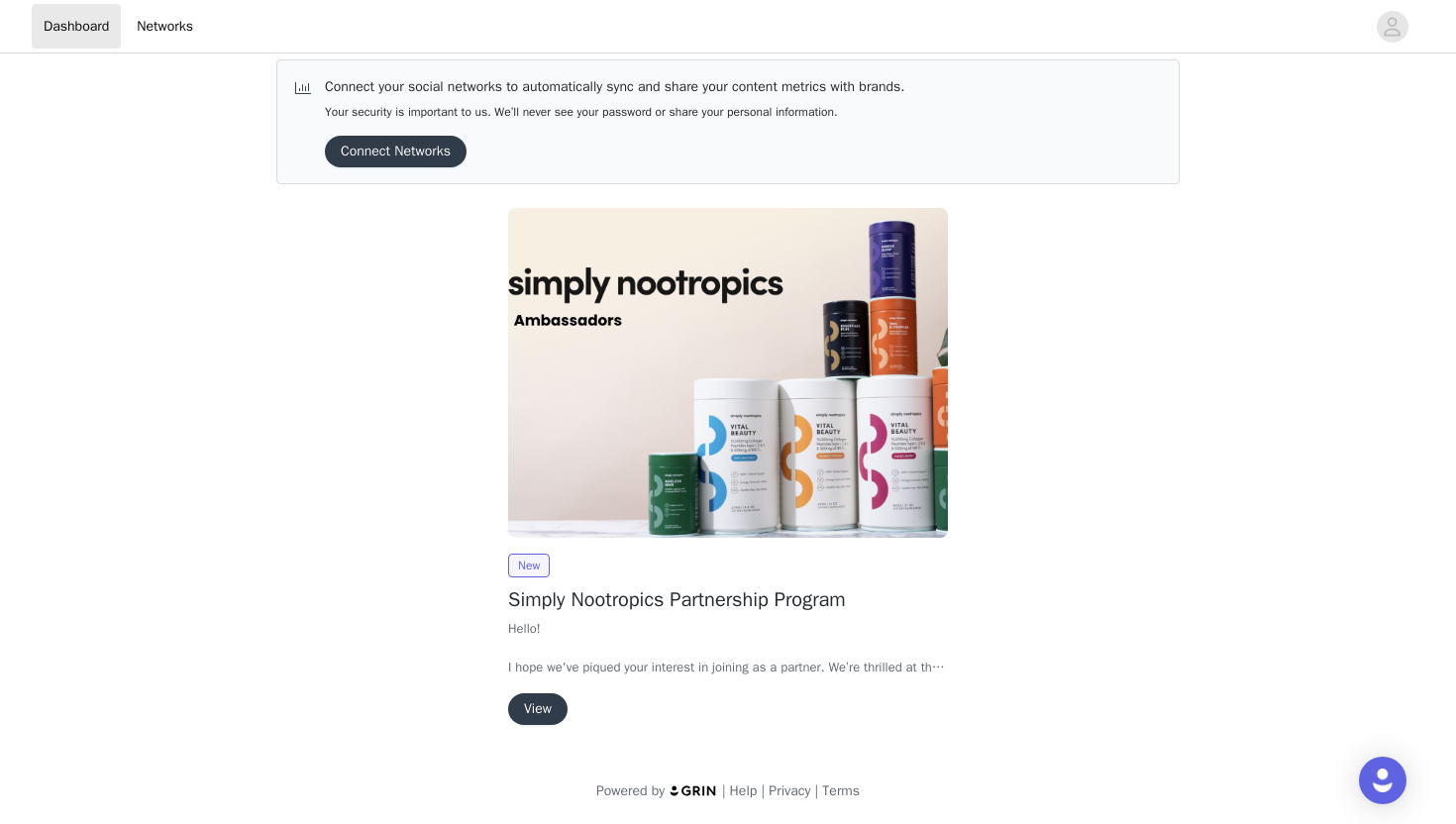 click on "New    Simply Nootropics Partnership Program   Hello!
I hope we've piqued your interest in joining as a partner. We’re thrilled at the potential to have you join the Simply Nootropics family—a community of wellness advocates passionate about pushing the boundaries of human potential.
As we've said, Simply Nootropics is on a mission to redefine wellness. Co-founded with the expertise of health expert Stuart Vaughan and Yale-trained neuroscientist Dr. Brian P. Ramos, our formulations are backed by rigorous clinical research and cutting-edge science to support cognitive performance, sustained energy, longevity, and beyond. Together, we're helping people unlock their peak potential and live life to the fullest.
Here’s What You Can Expect as a Brand Ambassador:
🌟  A Free Subscription:  Choose from our NMN powder or any other product subscription—we want you to personally experience the benefits of our science-backed wellness.
💰  Earn as You Share:
🎥  Paid Content Opportunities:" at bounding box center (728, 639) 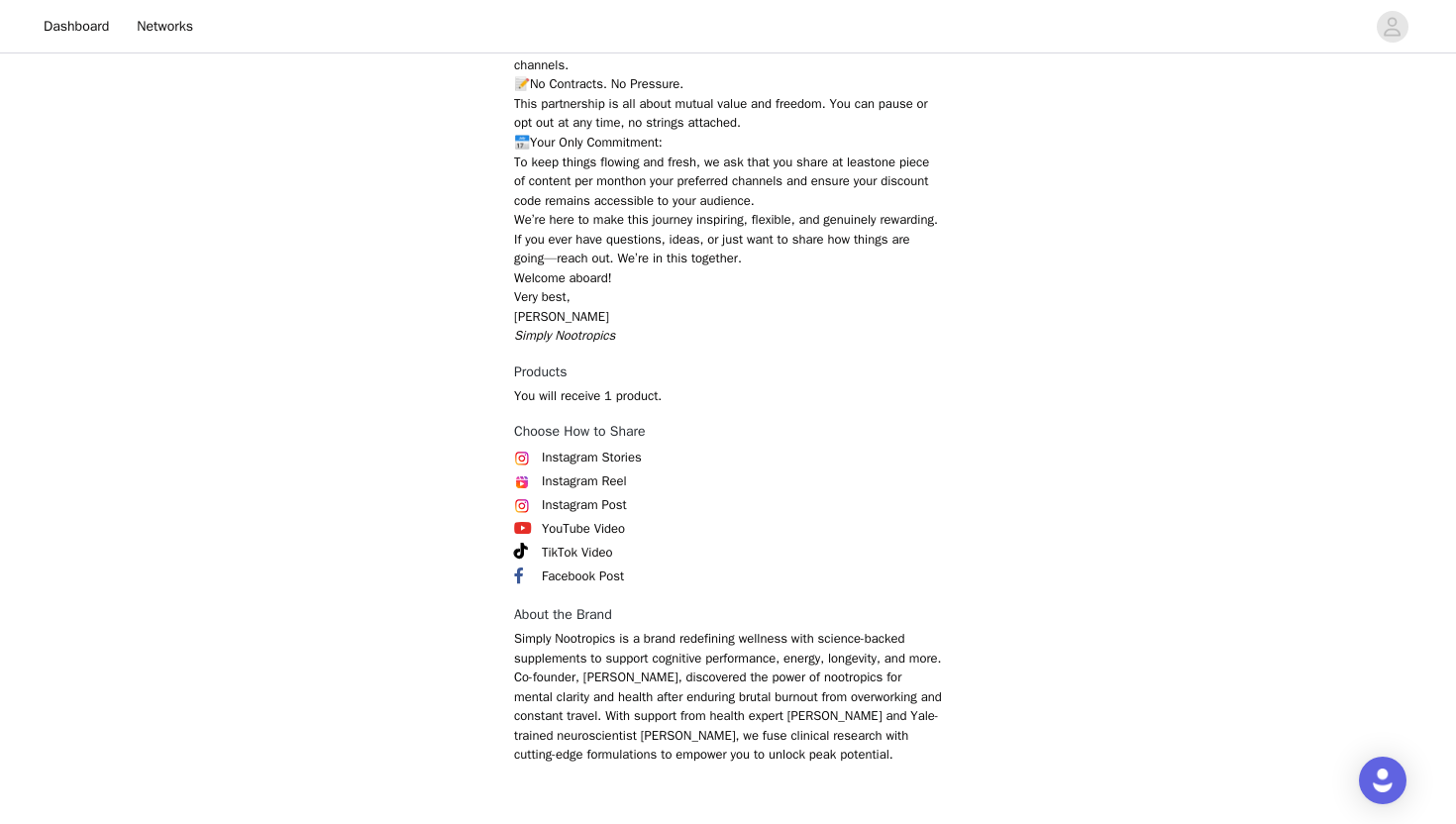 scroll, scrollTop: 997, scrollLeft: 0, axis: vertical 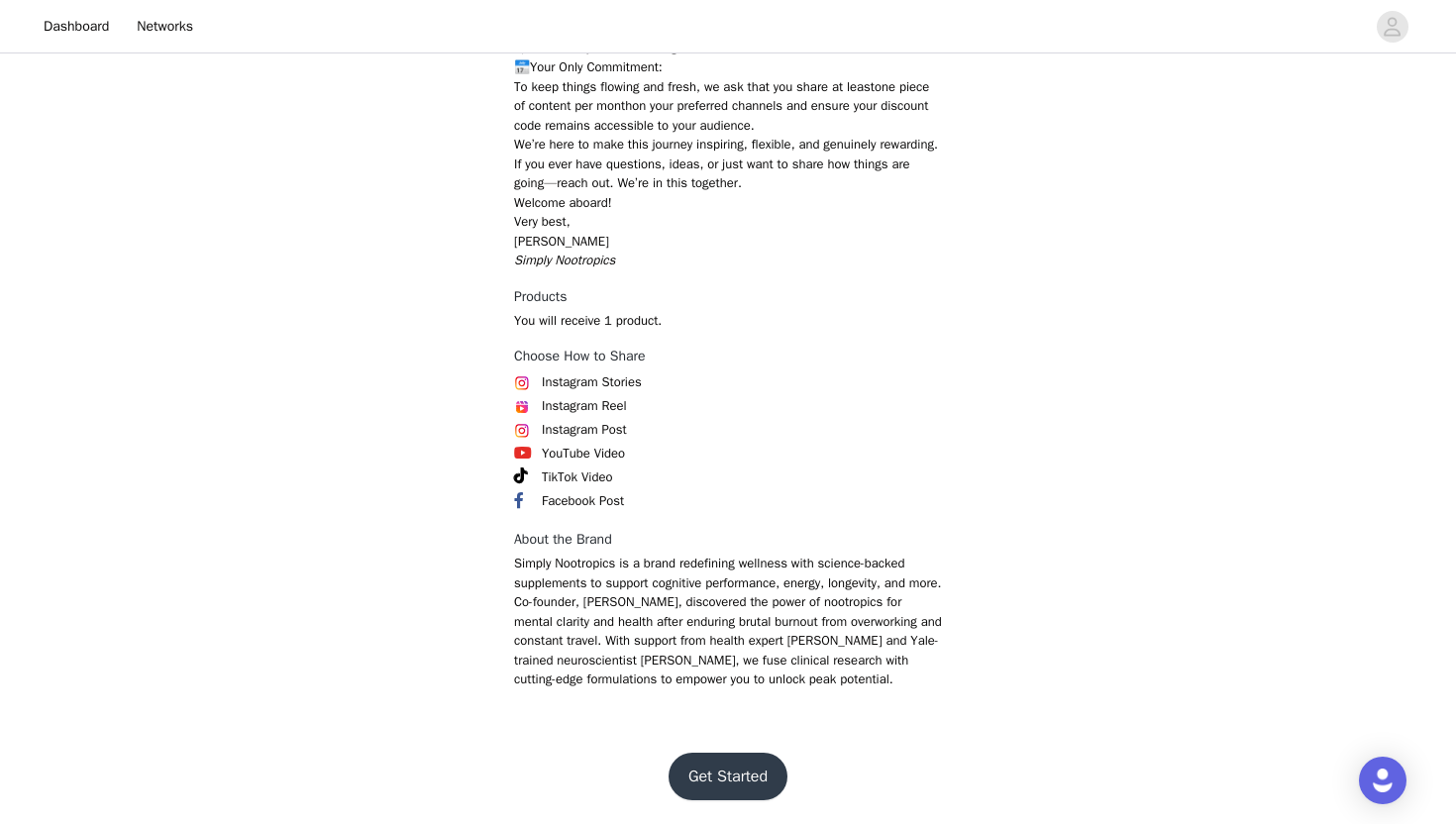 click on "Get Started" at bounding box center (728, 776) 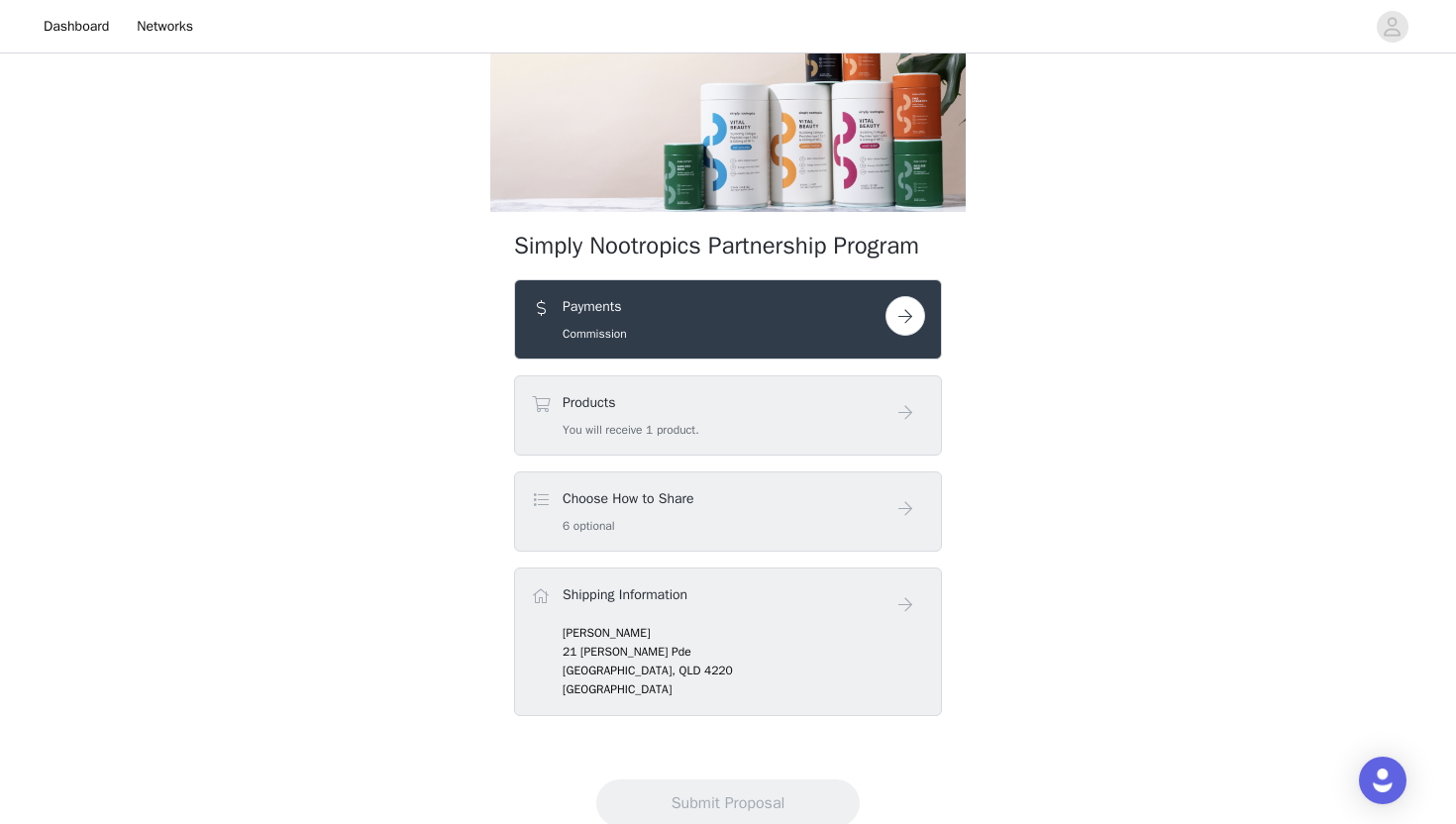 scroll, scrollTop: 171, scrollLeft: 0, axis: vertical 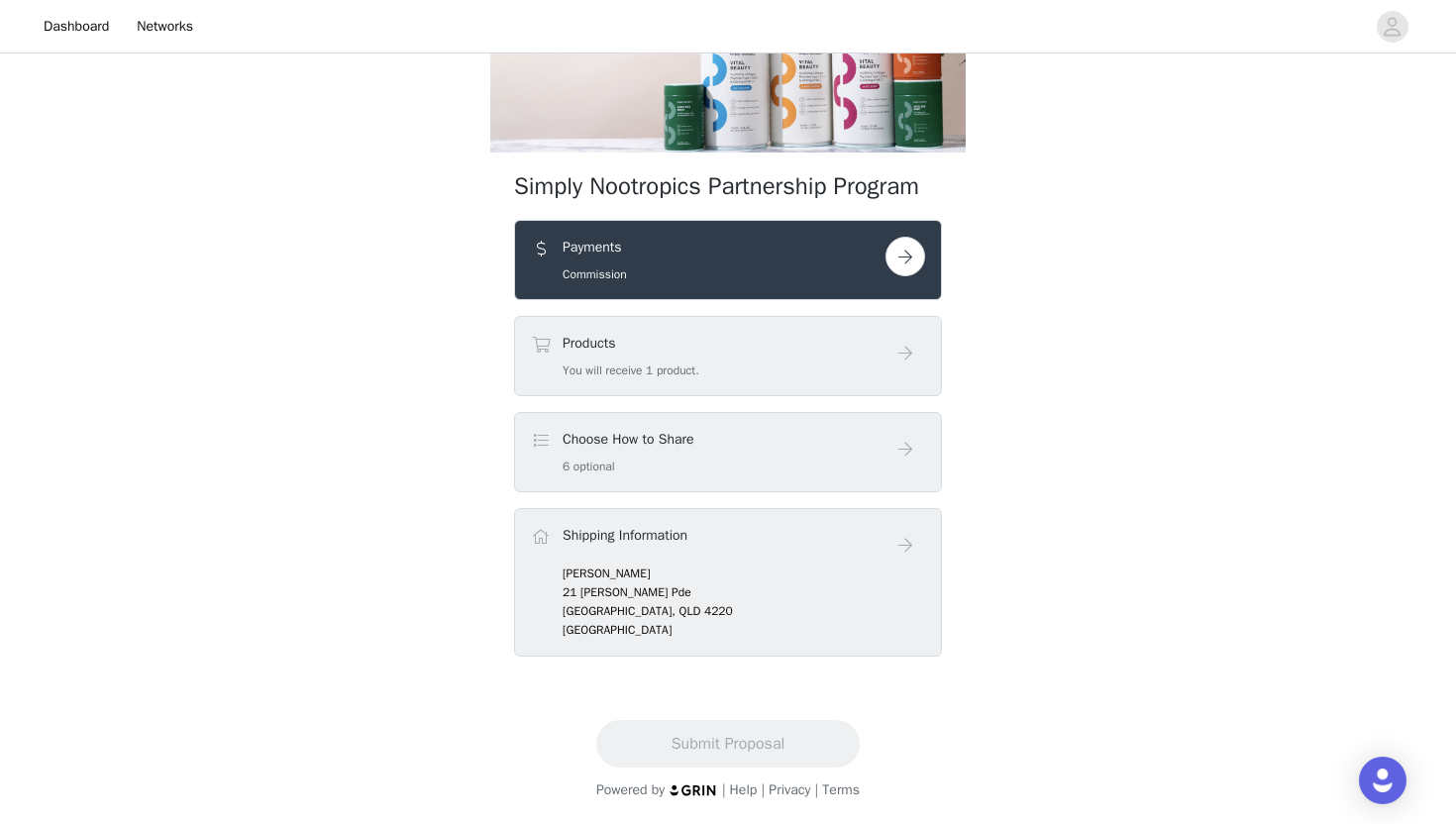 click at bounding box center (905, 257) 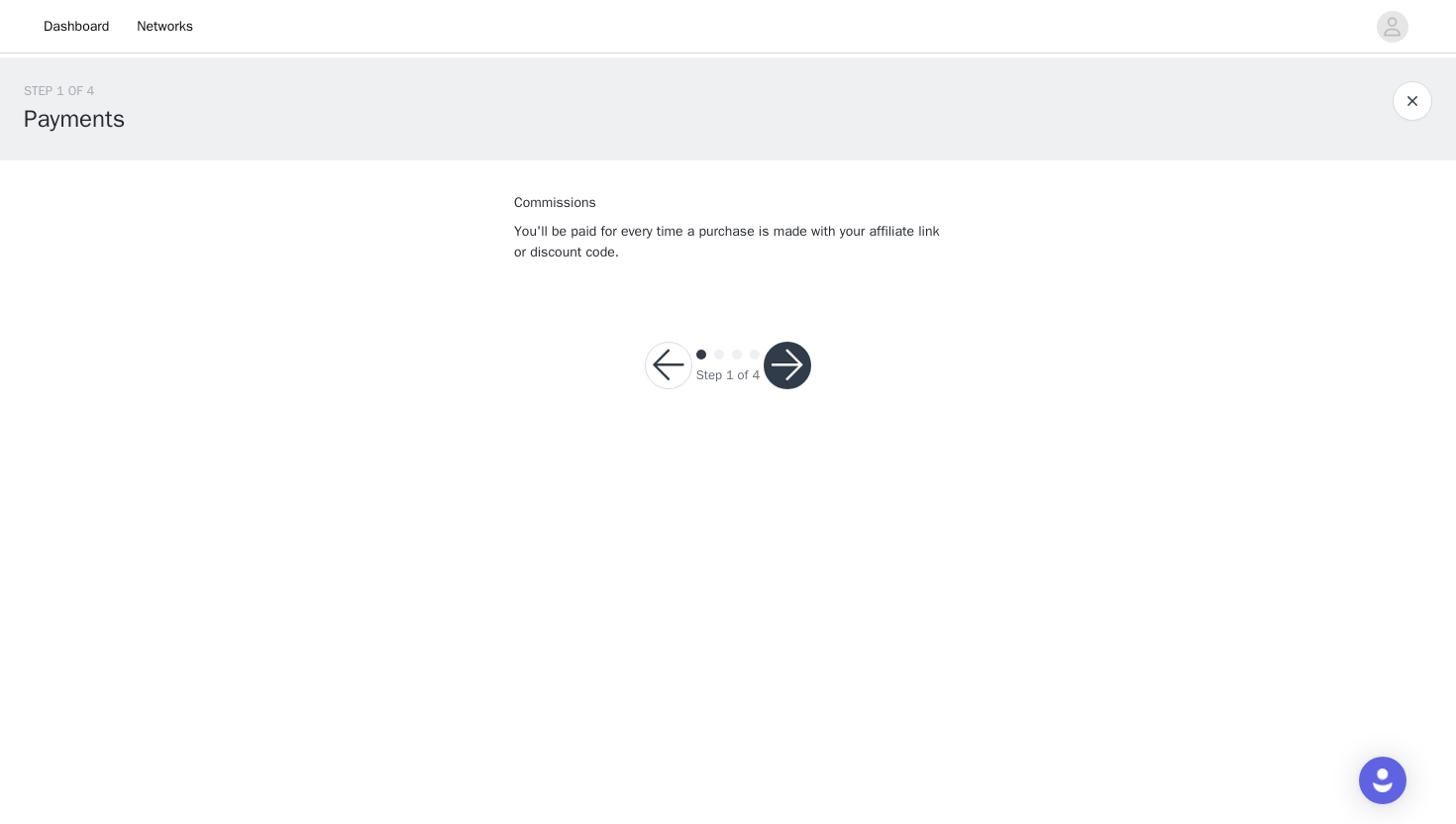 click at bounding box center [787, 365] 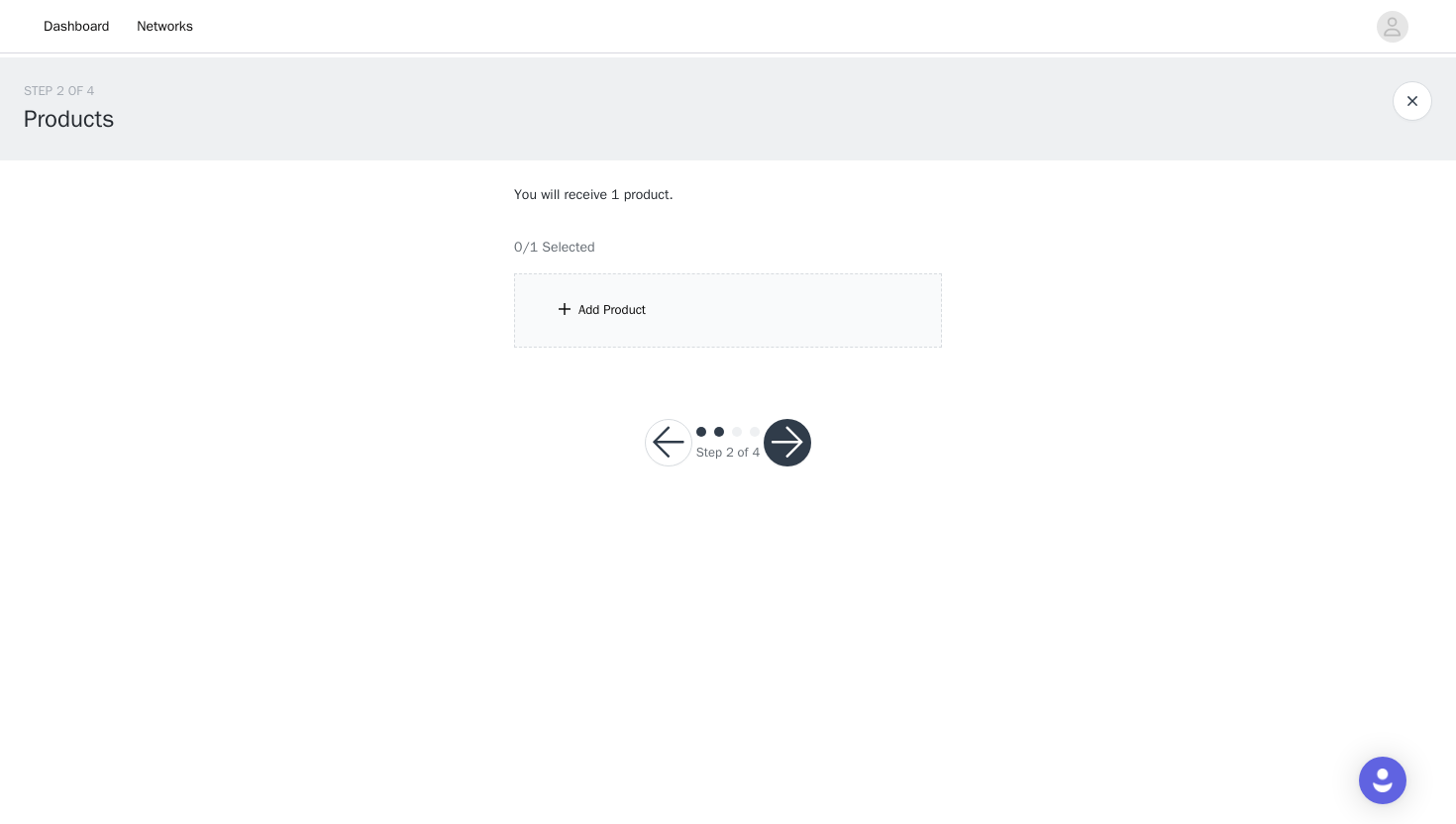click on "Add Product" at bounding box center [612, 310] 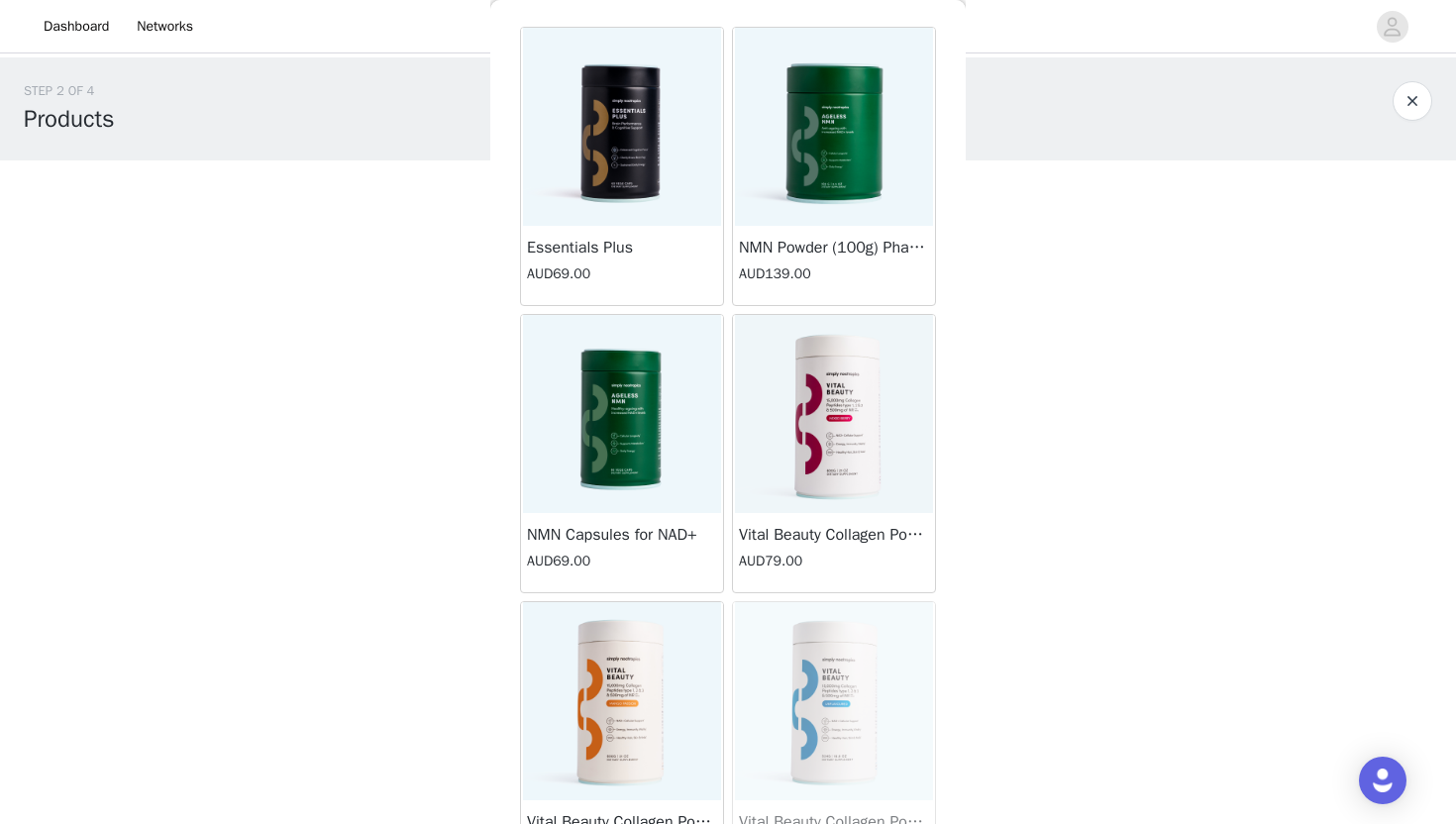 scroll, scrollTop: 37, scrollLeft: 0, axis: vertical 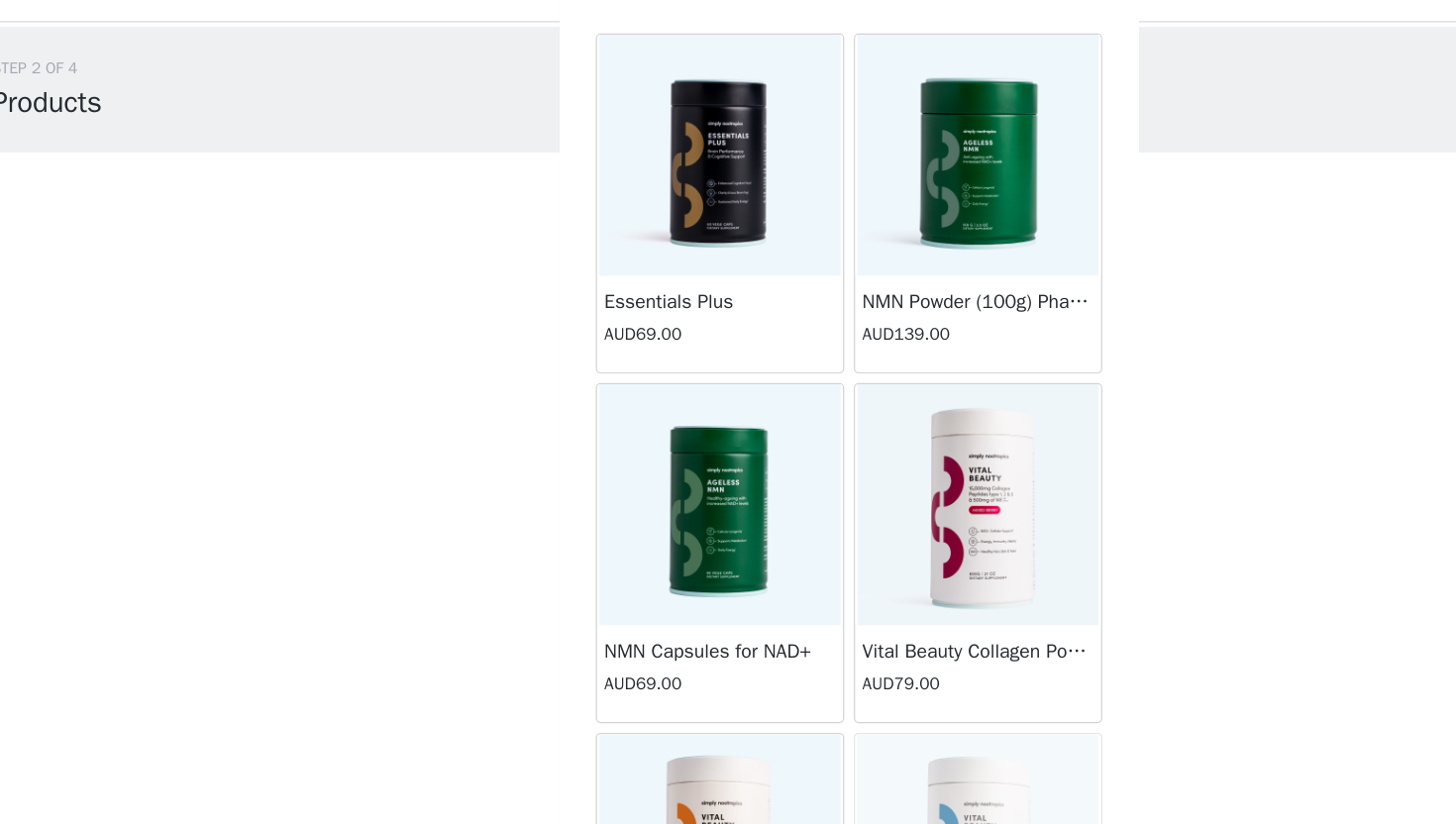 click at bounding box center [622, 162] 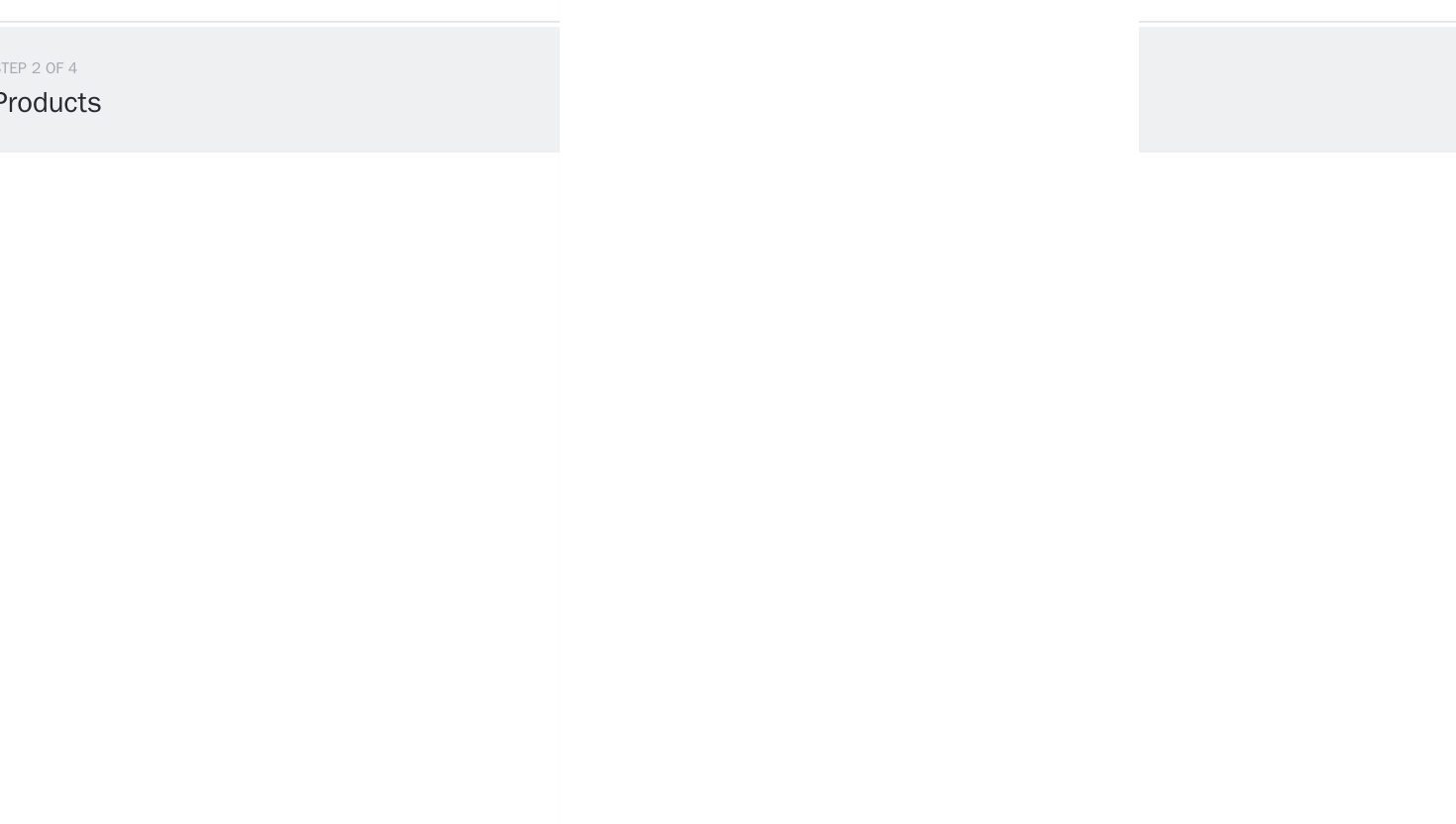 scroll, scrollTop: 0, scrollLeft: 0, axis: both 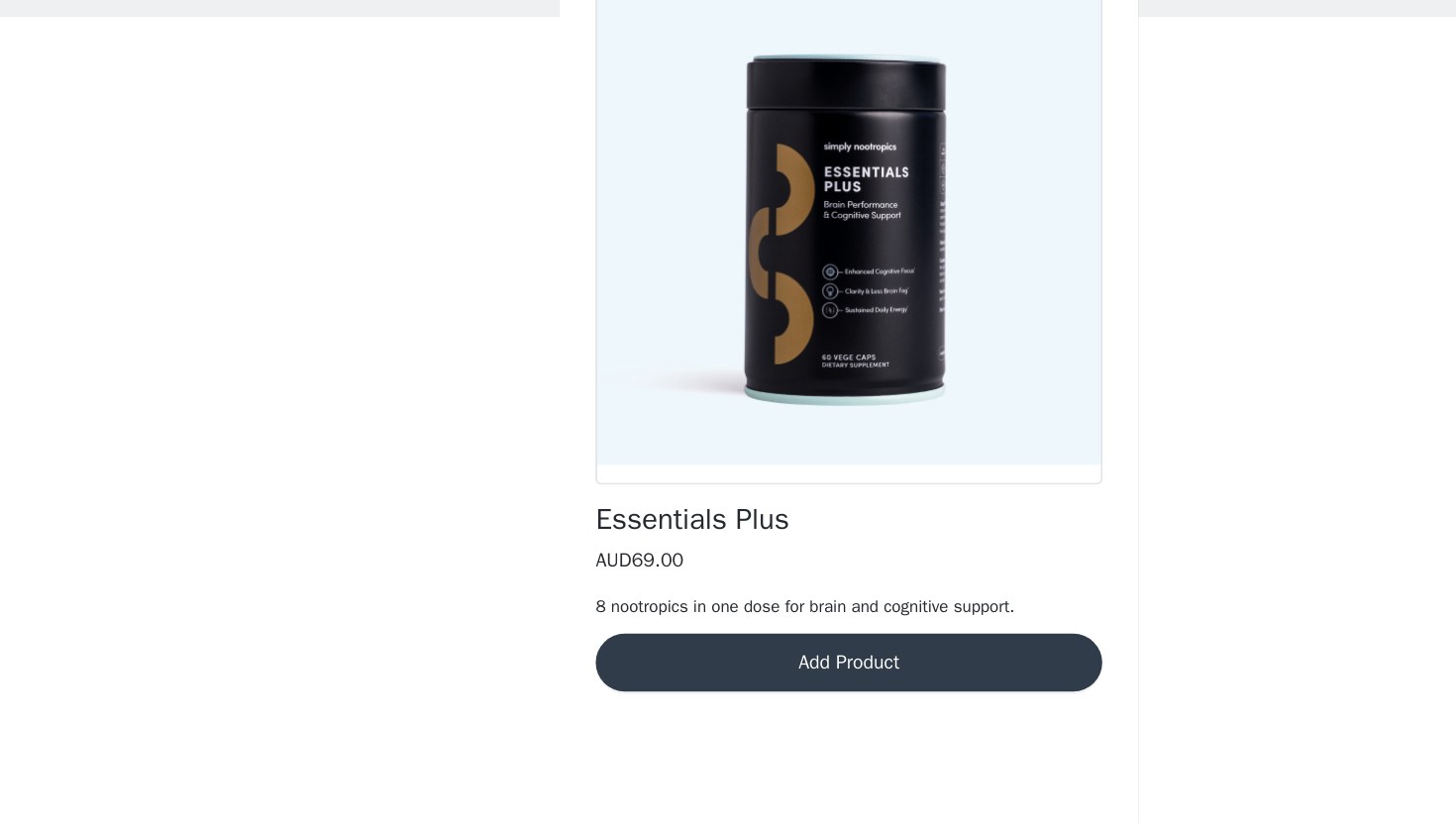 click on "Add Product" at bounding box center (728, 691) 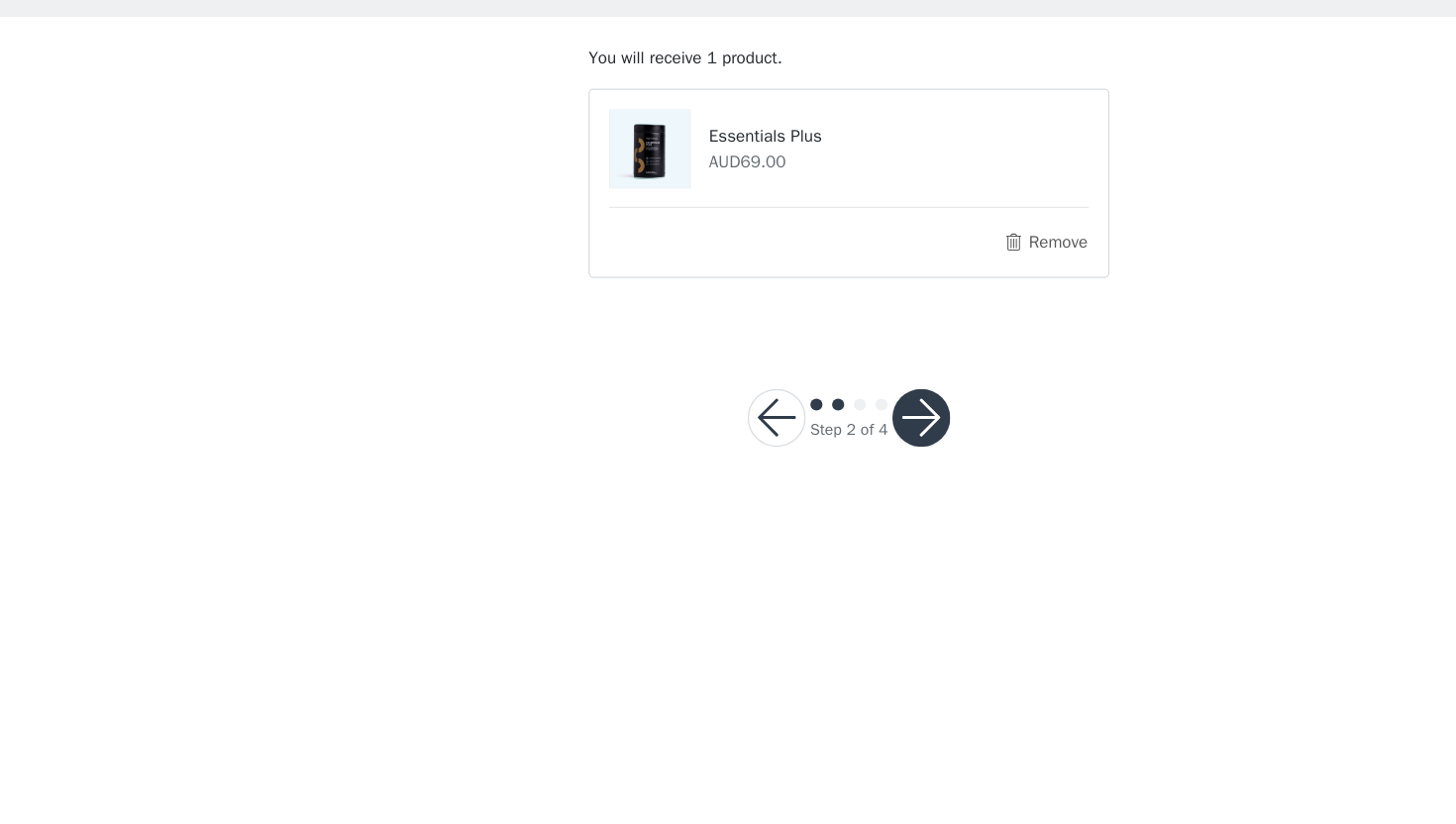 click at bounding box center (787, 490) 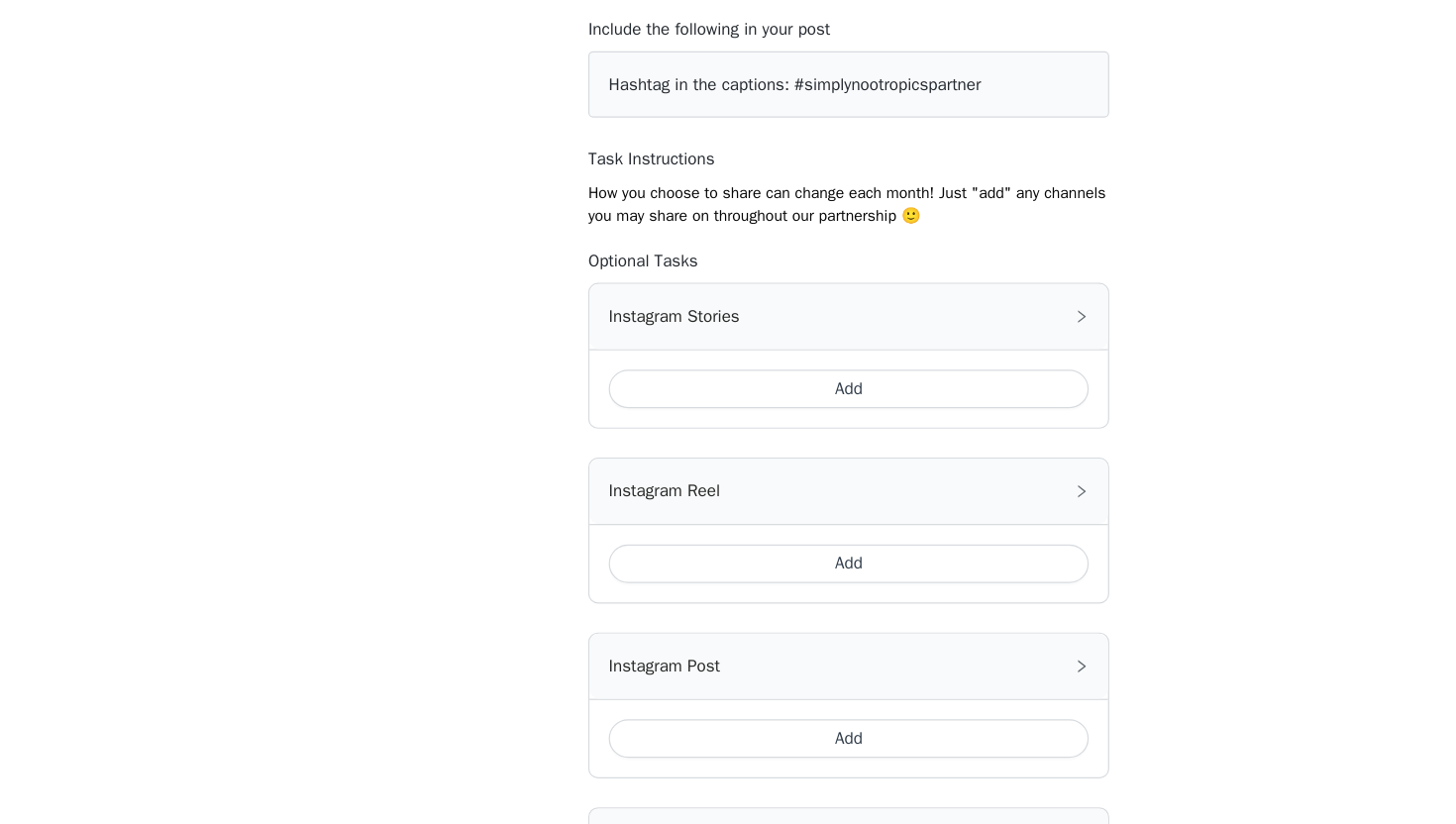scroll, scrollTop: 24, scrollLeft: 0, axis: vertical 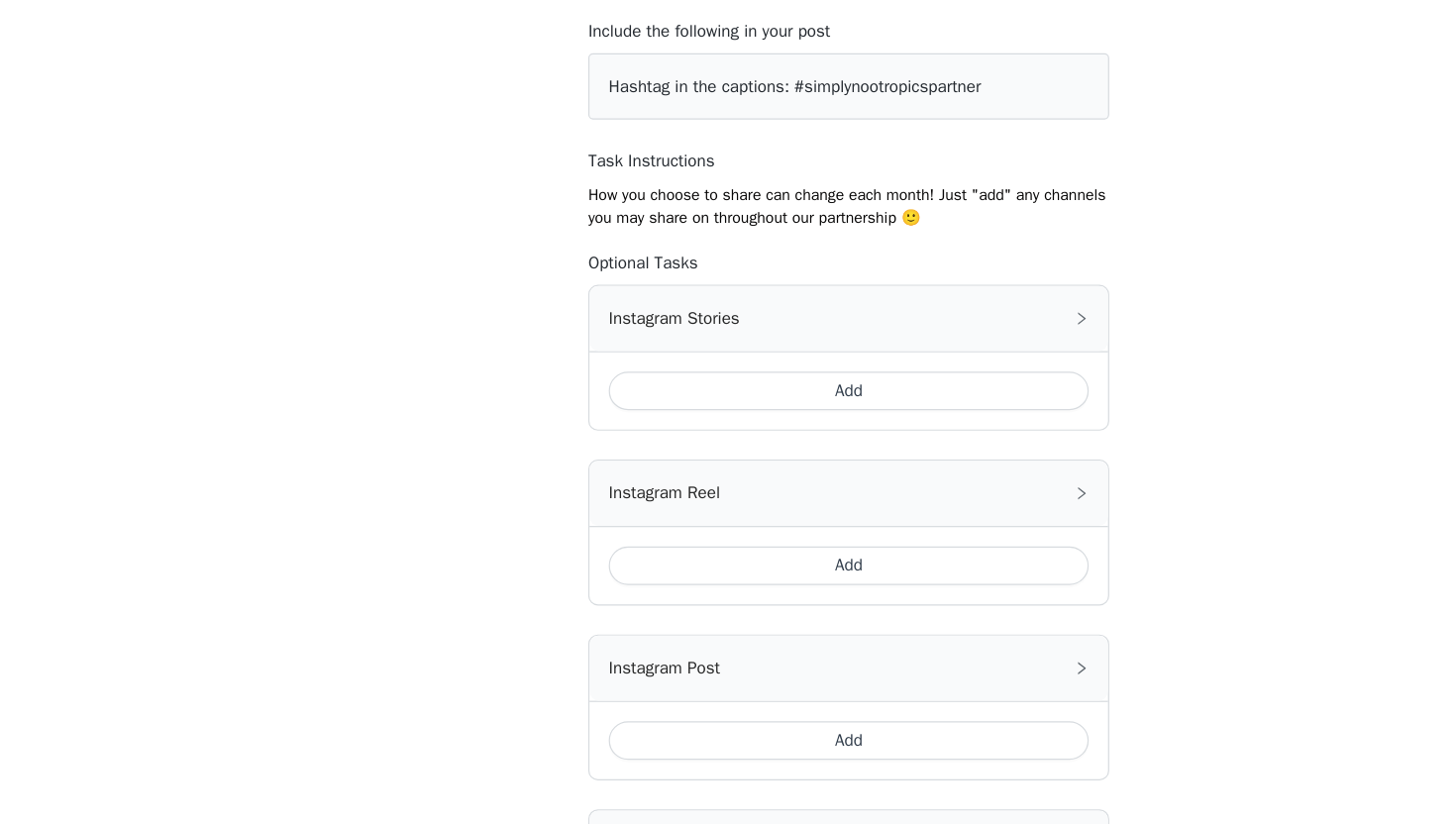 click on "Add" at bounding box center [728, 466] 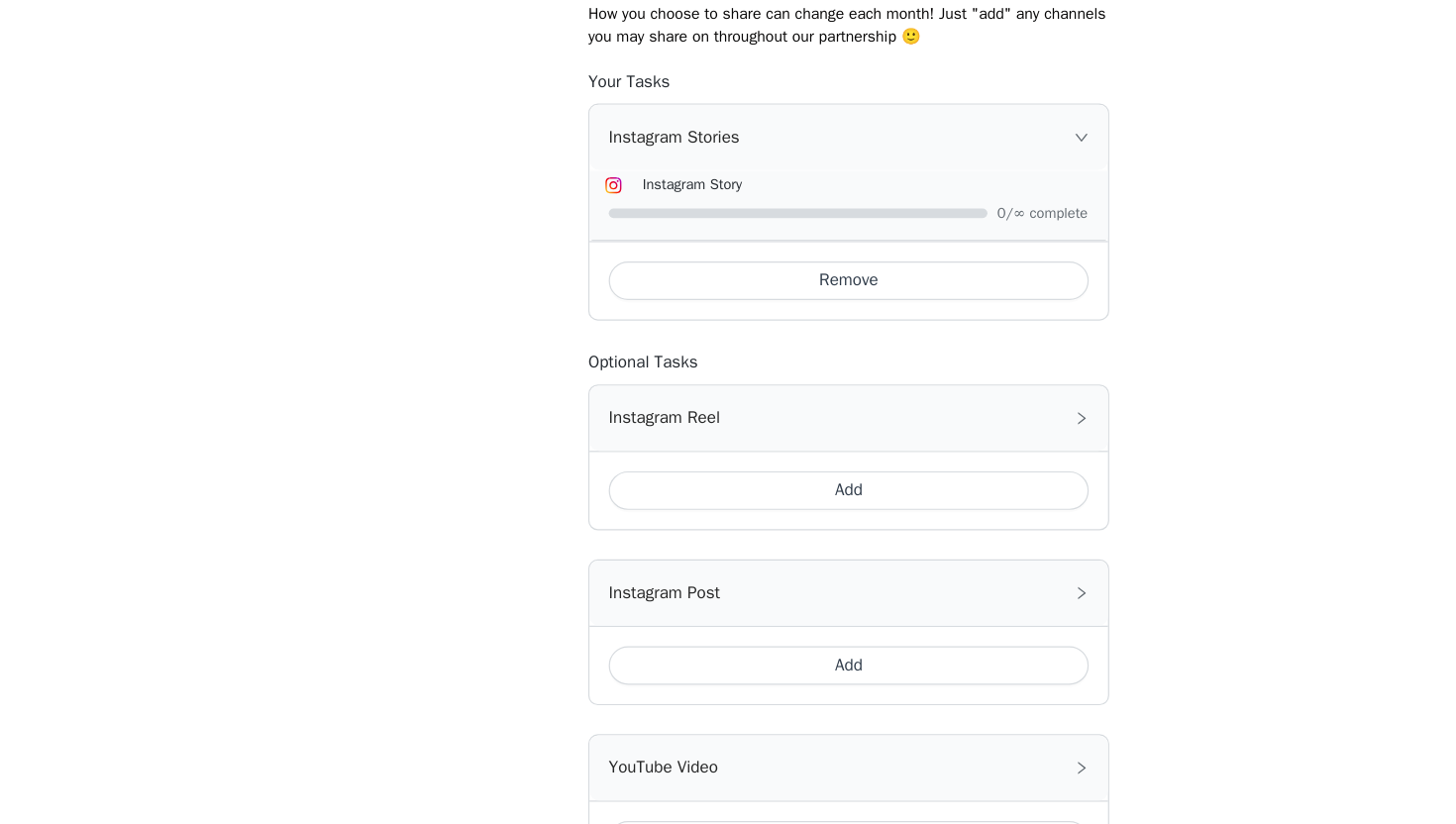 scroll, scrollTop: 178, scrollLeft: 0, axis: vertical 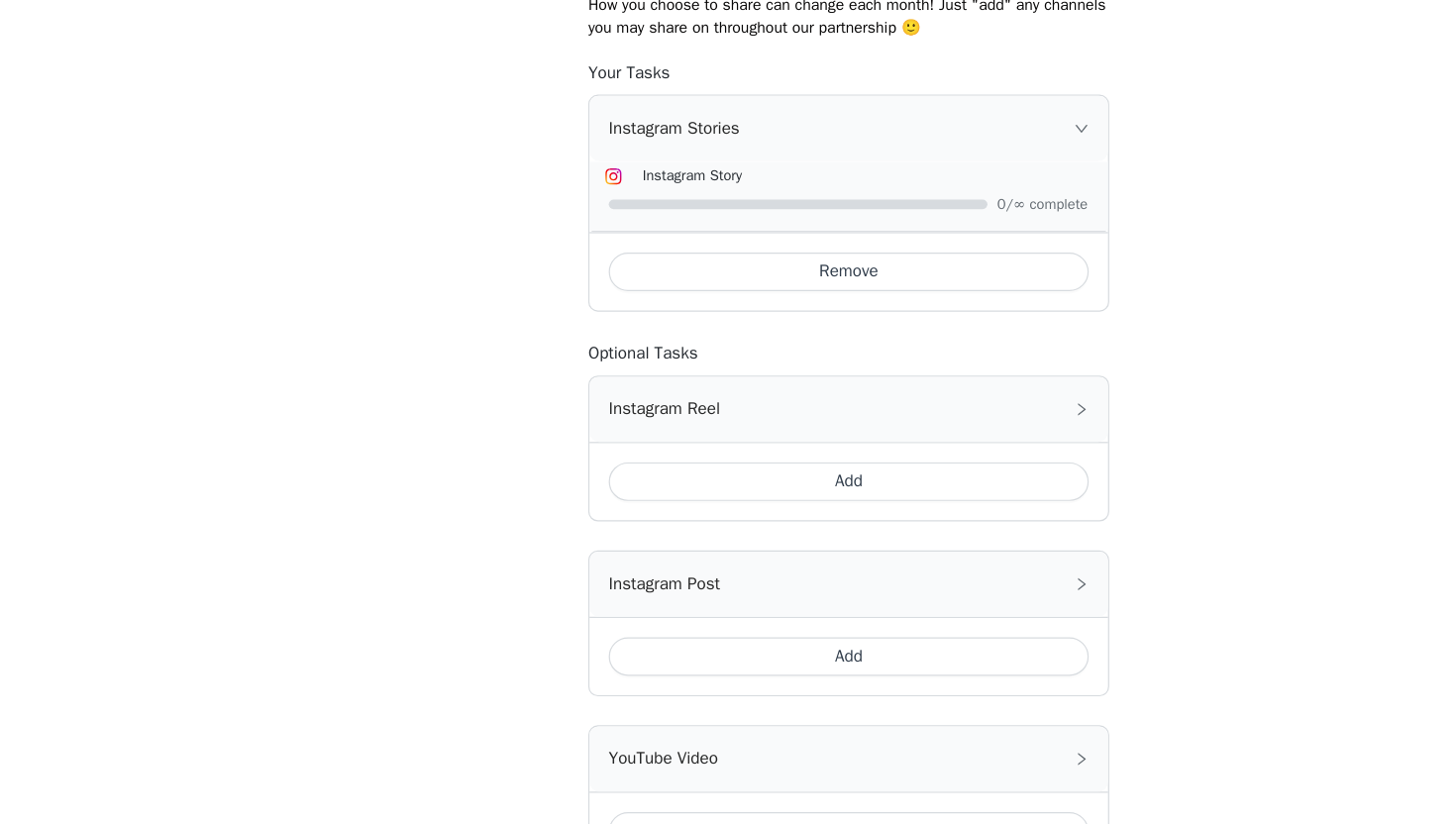 click on "Add" at bounding box center [728, 543] 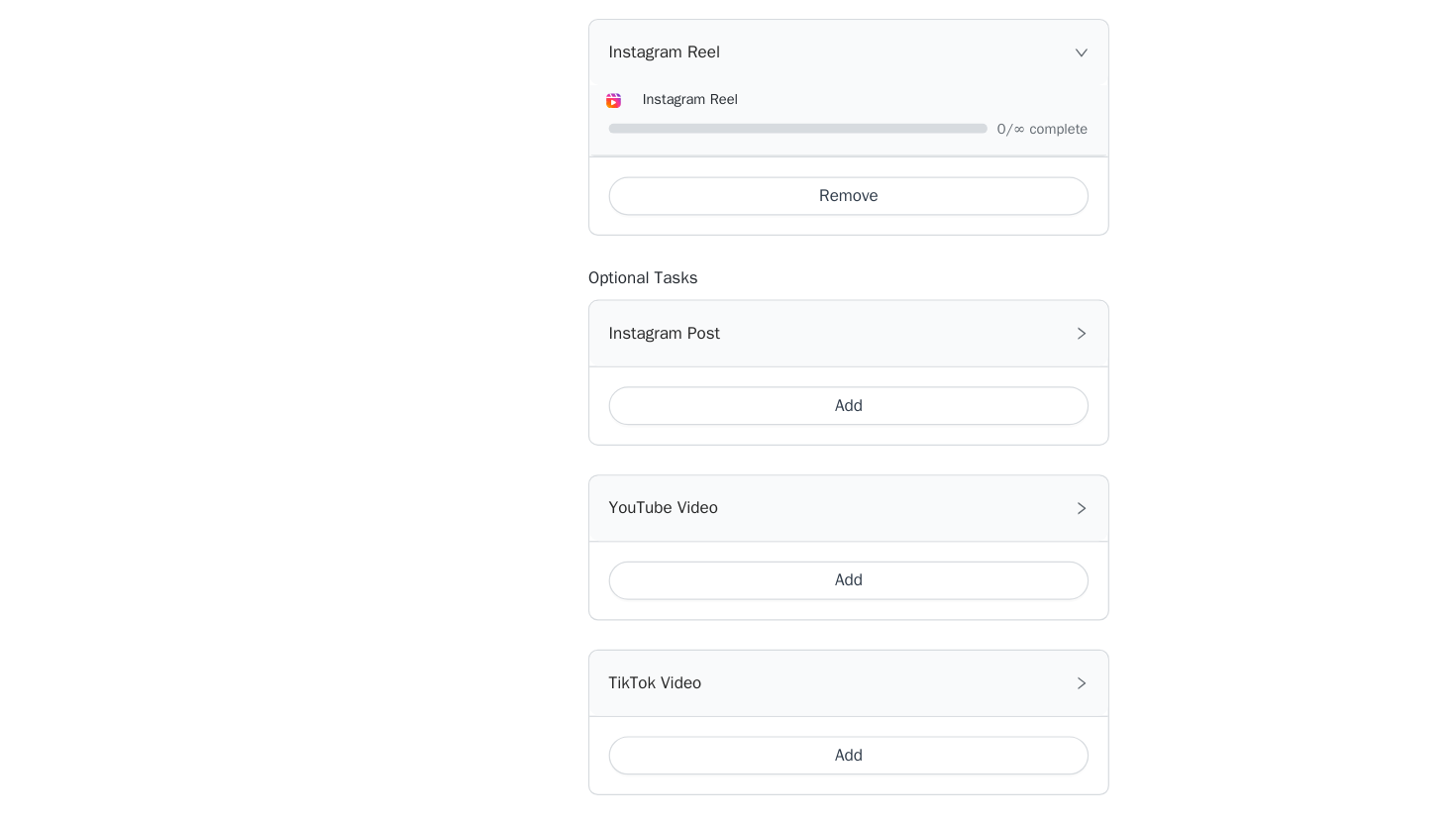 scroll, scrollTop: 444, scrollLeft: 0, axis: vertical 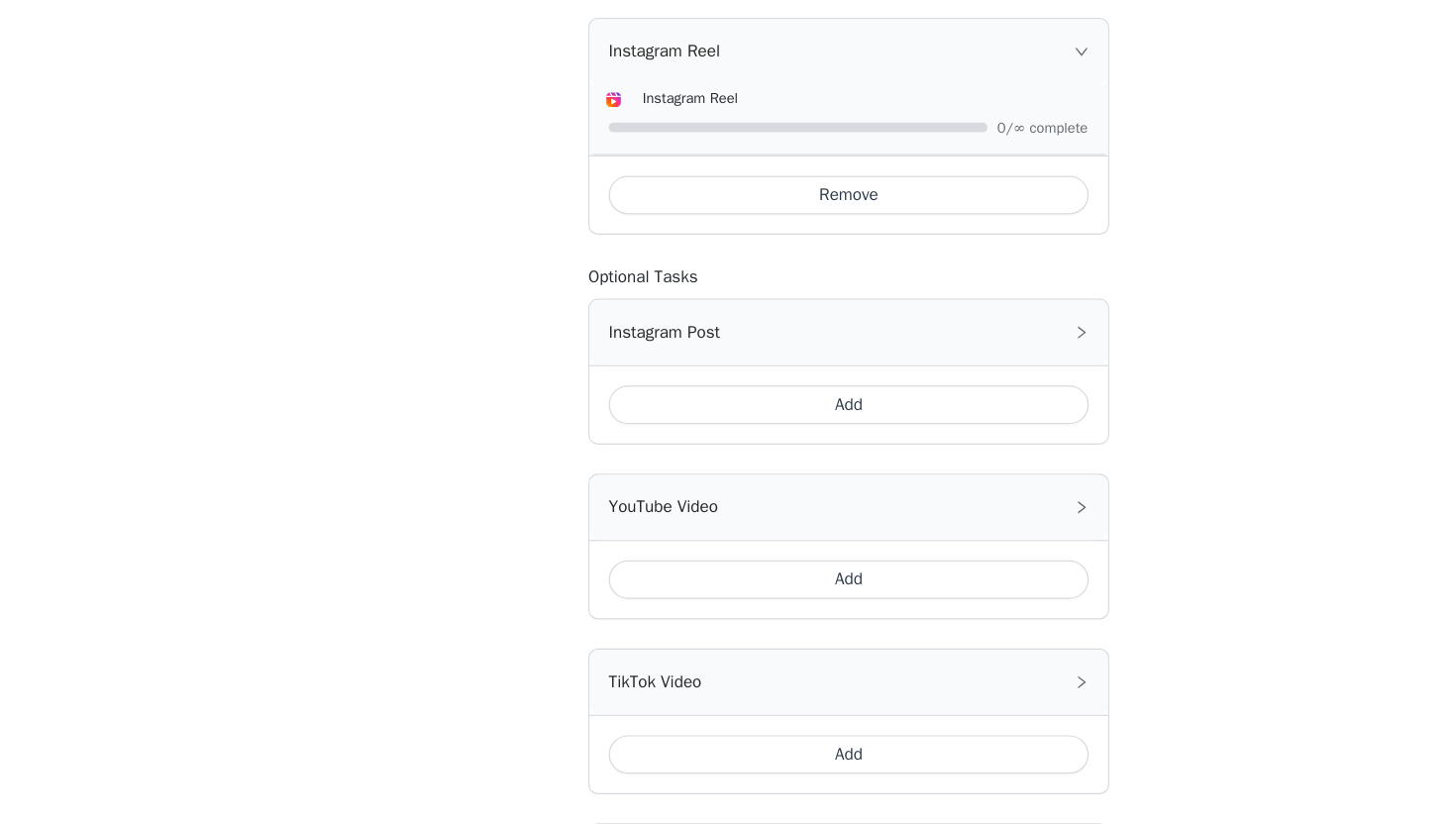 click on "Add" at bounding box center [728, 479] 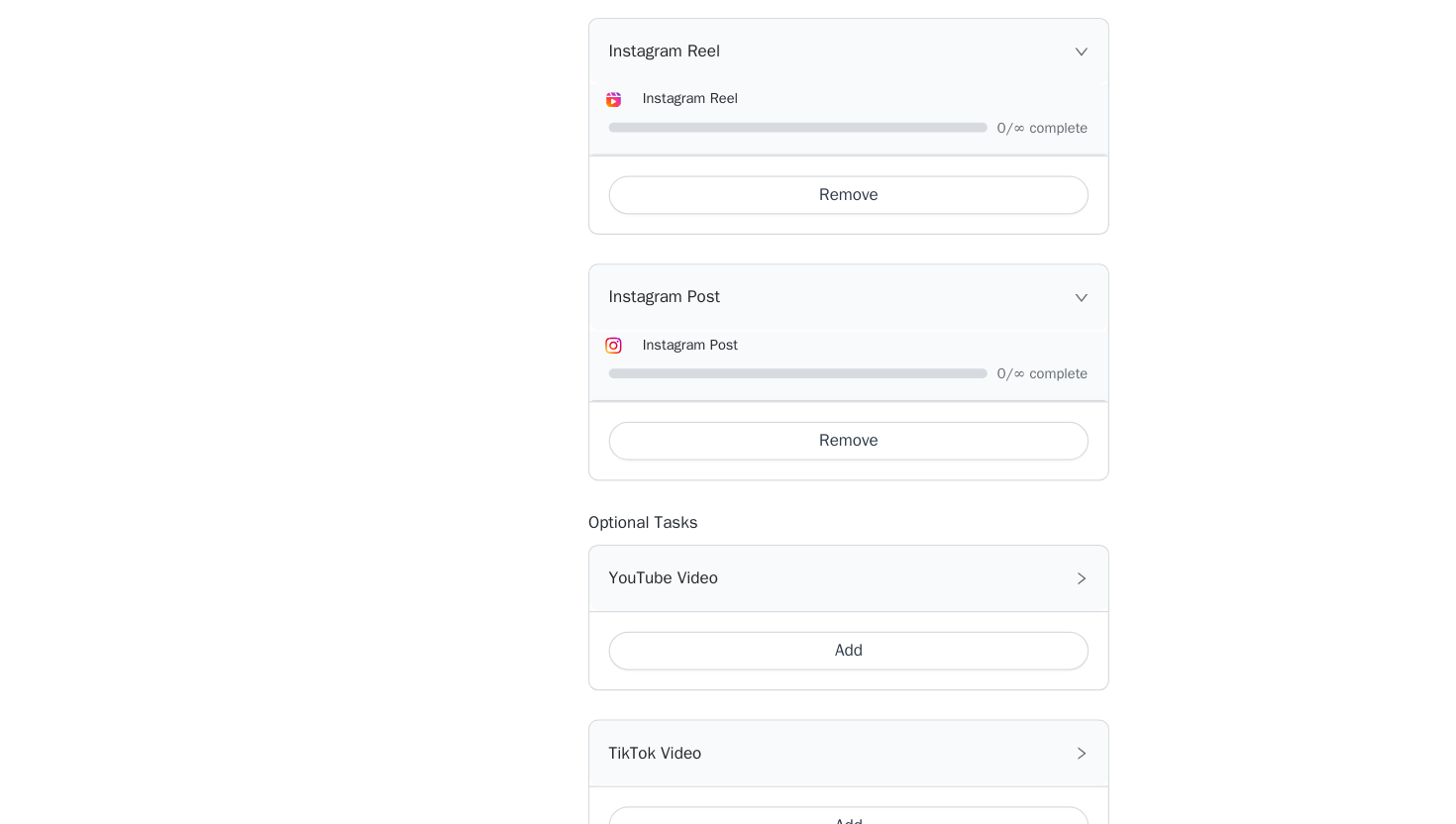 click on "Remove" at bounding box center (728, 509) 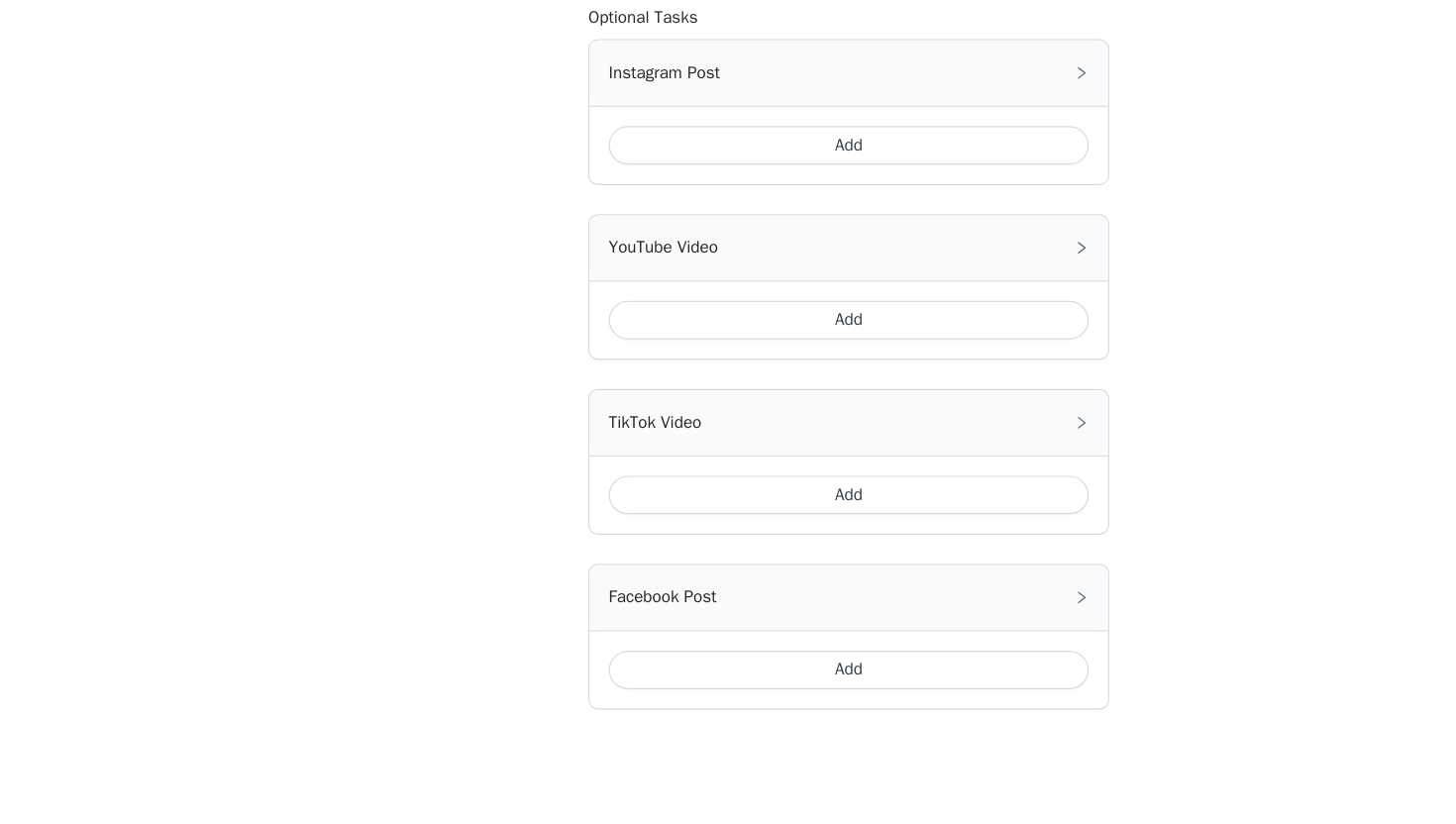 scroll, scrollTop: 752, scrollLeft: 0, axis: vertical 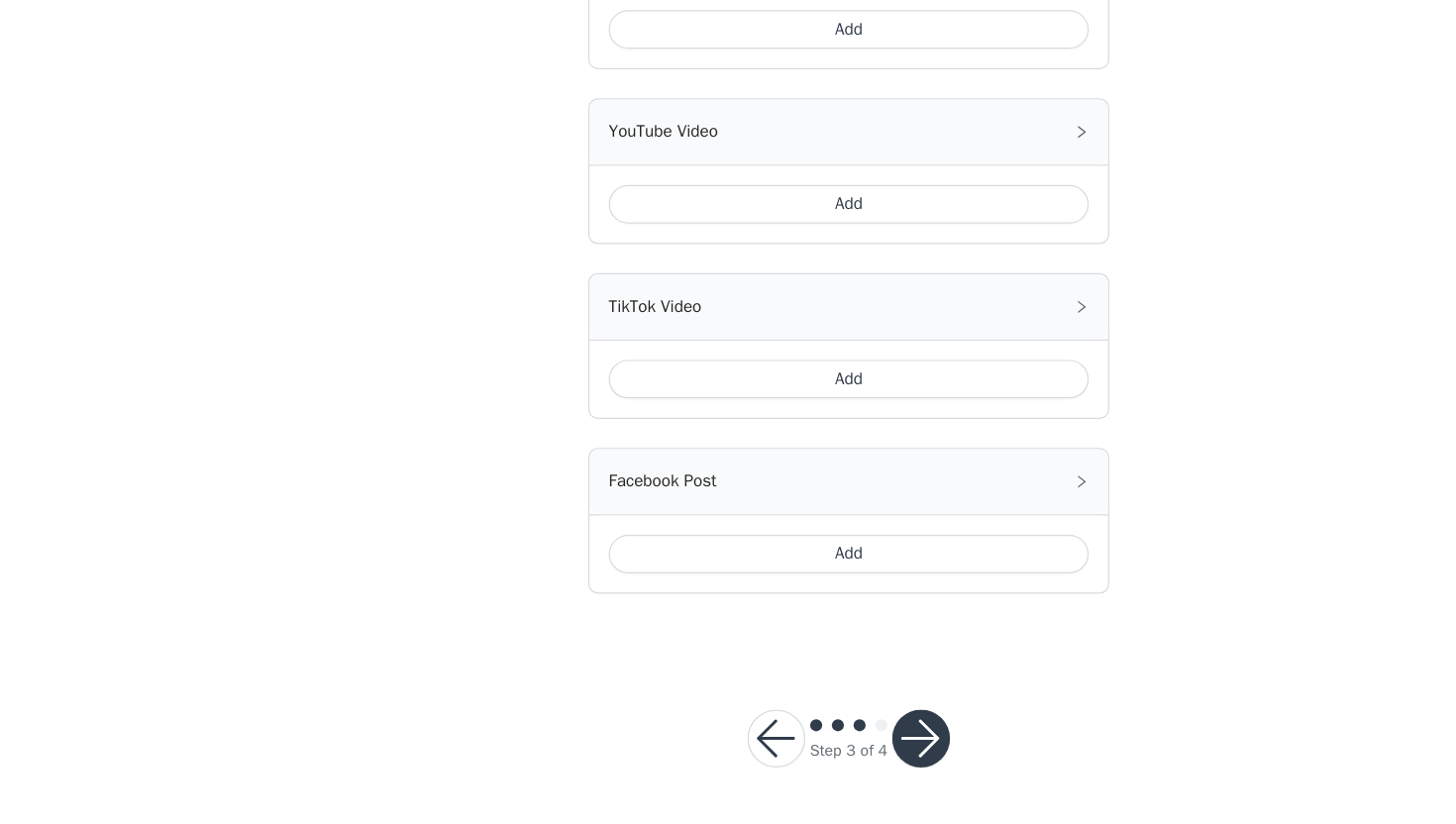 click at bounding box center [787, 754] 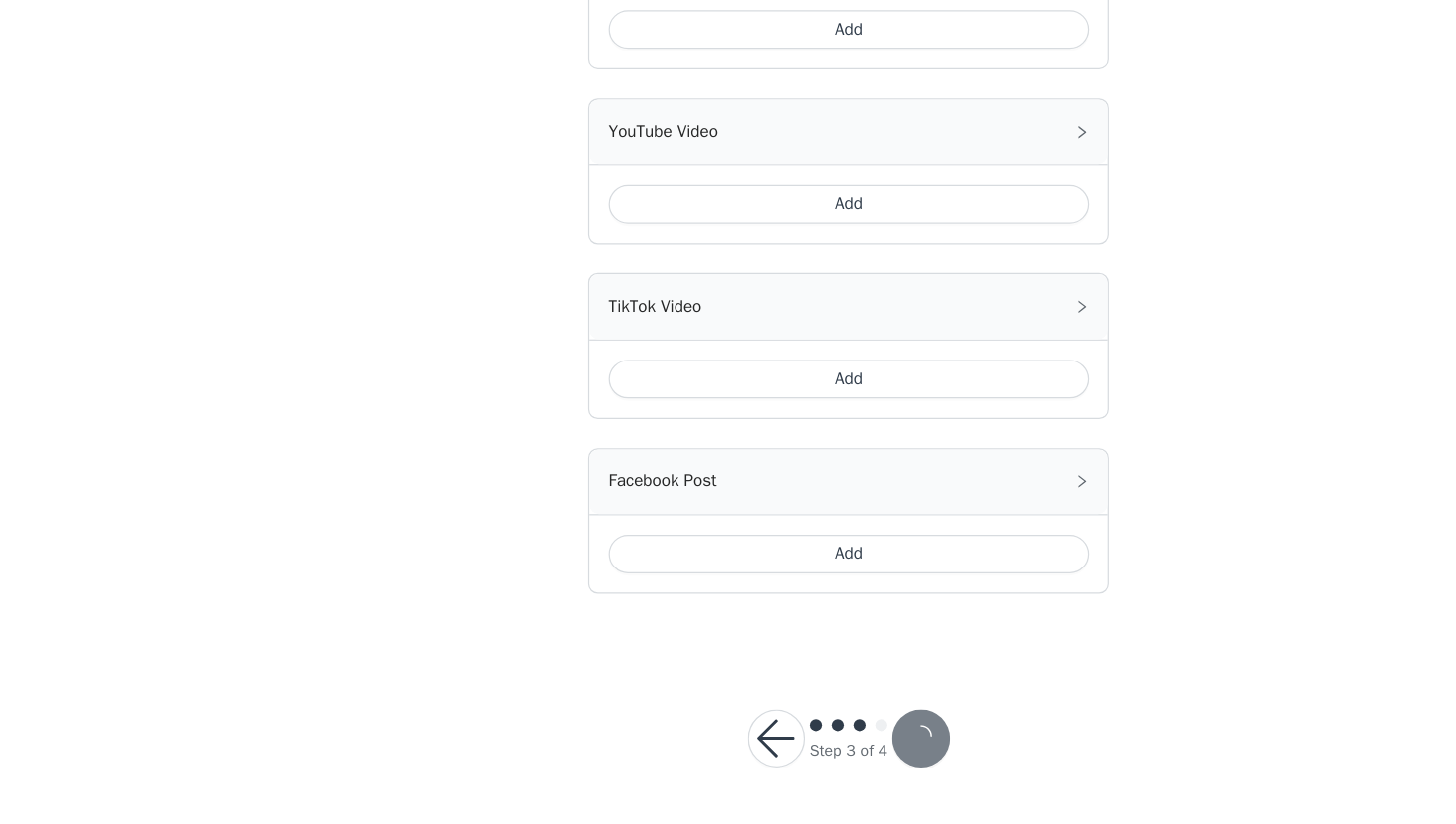 scroll, scrollTop: 0, scrollLeft: 0, axis: both 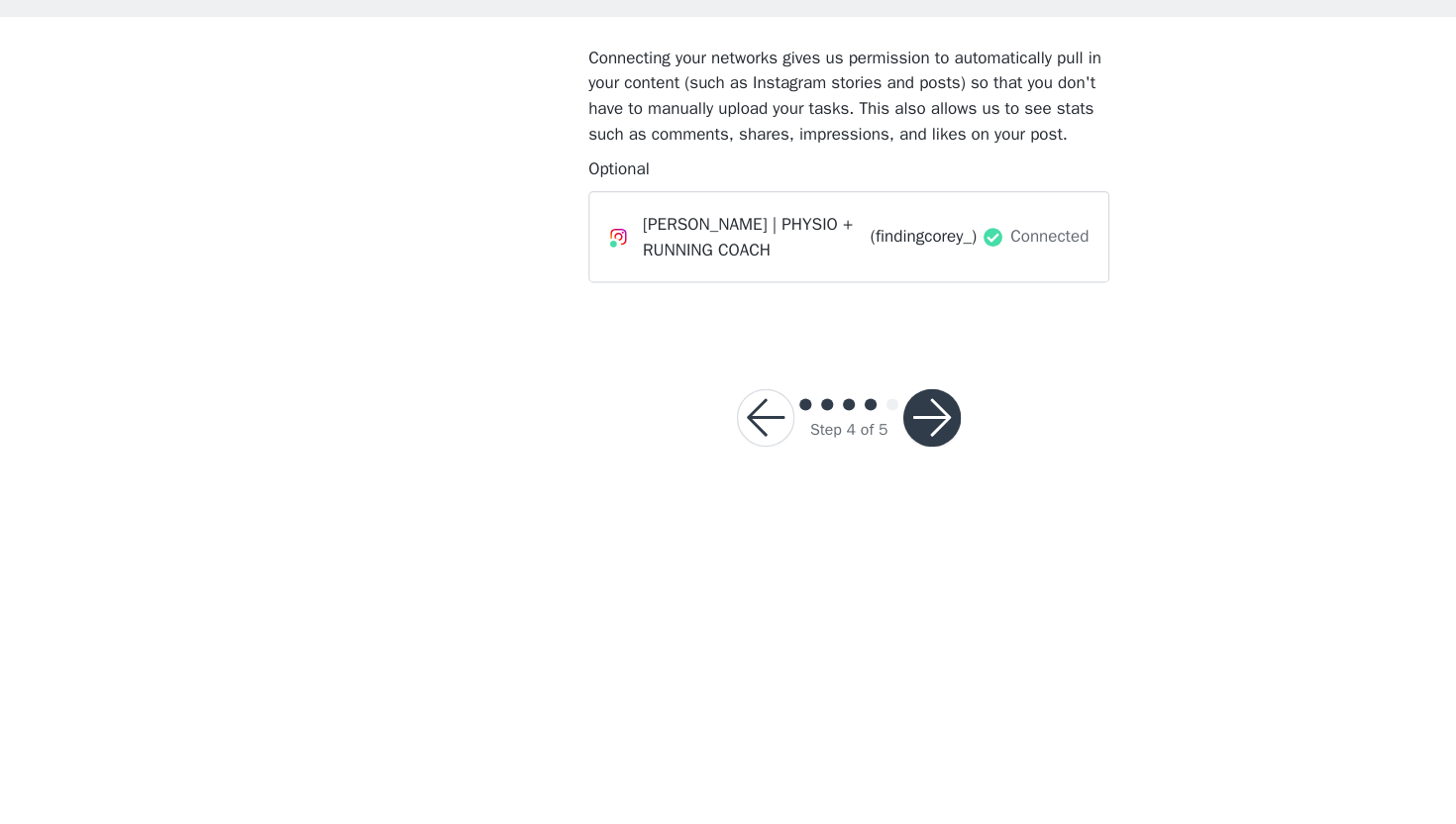 click at bounding box center (796, 490) 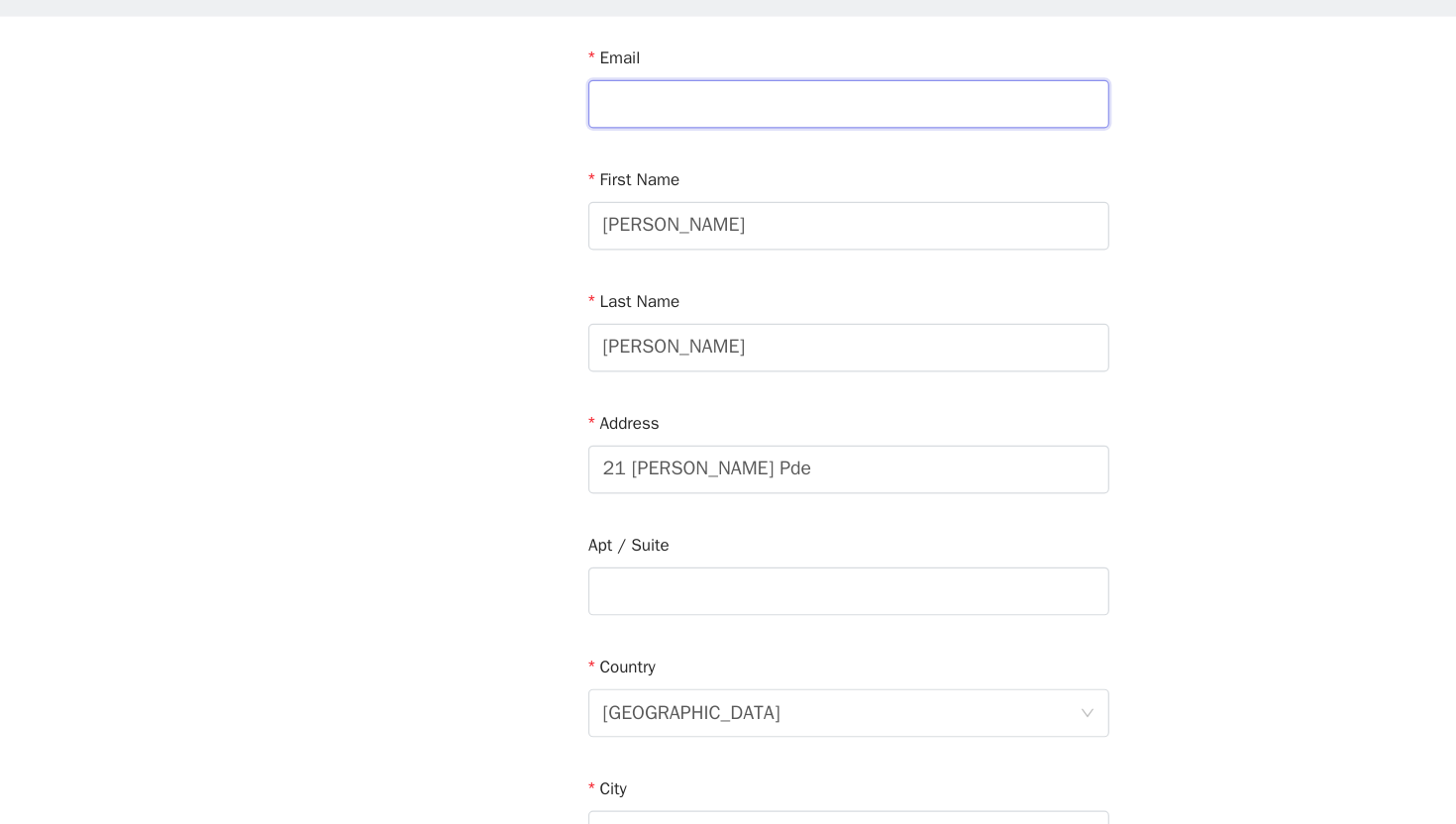 click at bounding box center (728, 233) 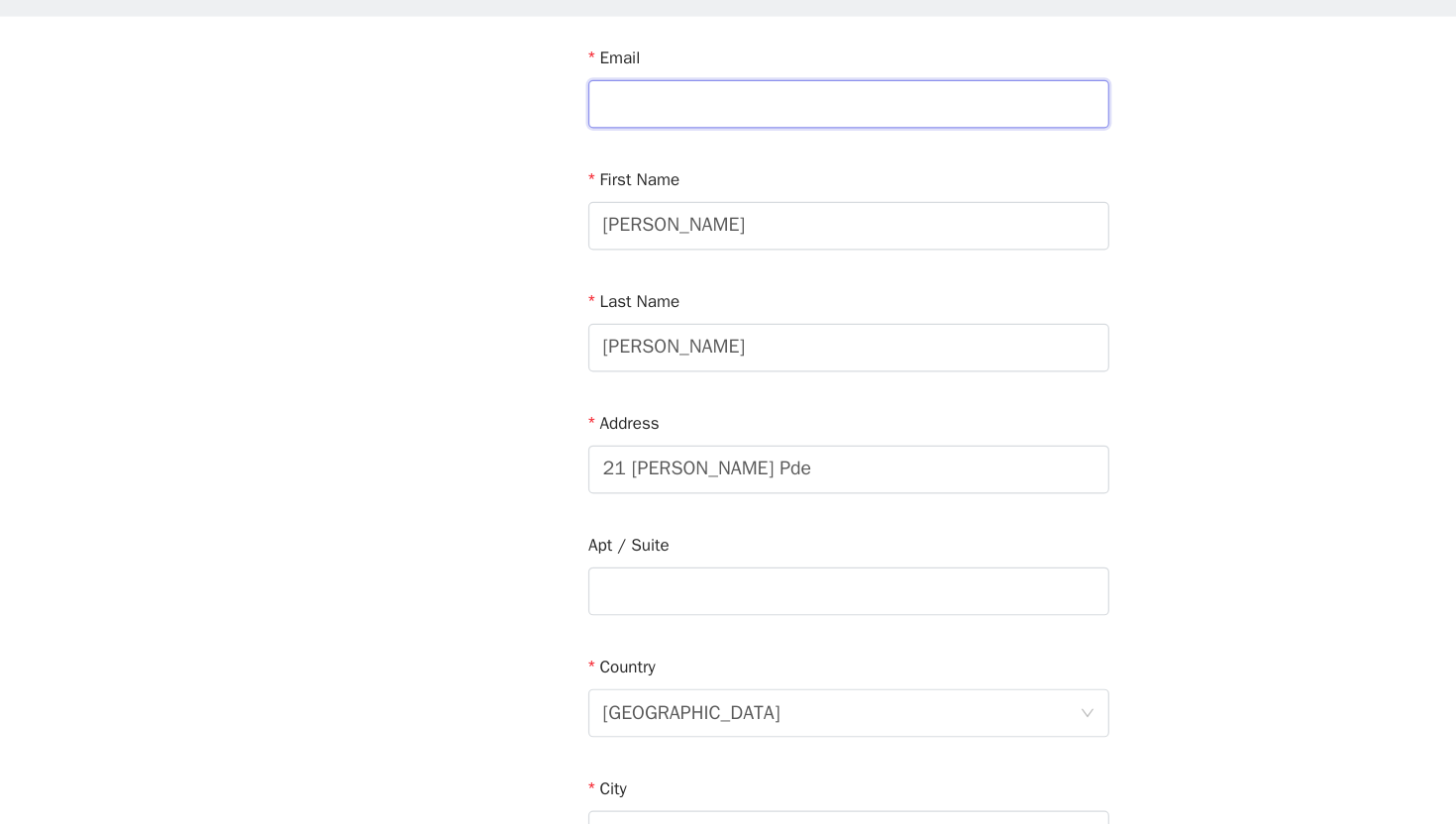 type on "corey.mckay.cm@gmail.com" 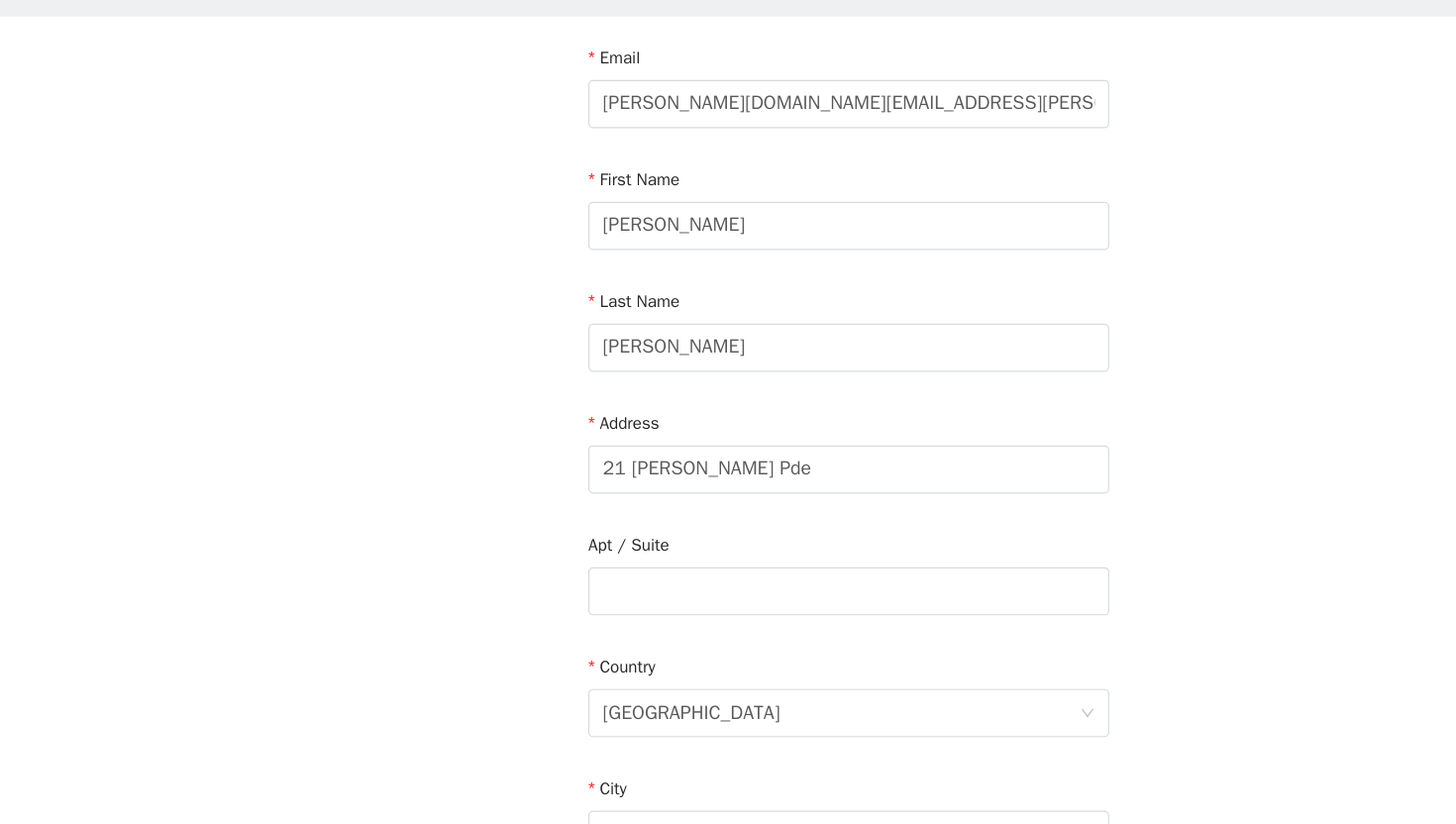 click on "Email corey.mckay.cm@gmail.com   First Name Corey   Last Name McKay   Address 21 Dawn Pde   Apt / Suite   Country
Australia
City Miami   State/territory
Queensland
Postcode 4220   Phone Number 0435103639" at bounding box center (728, 672) 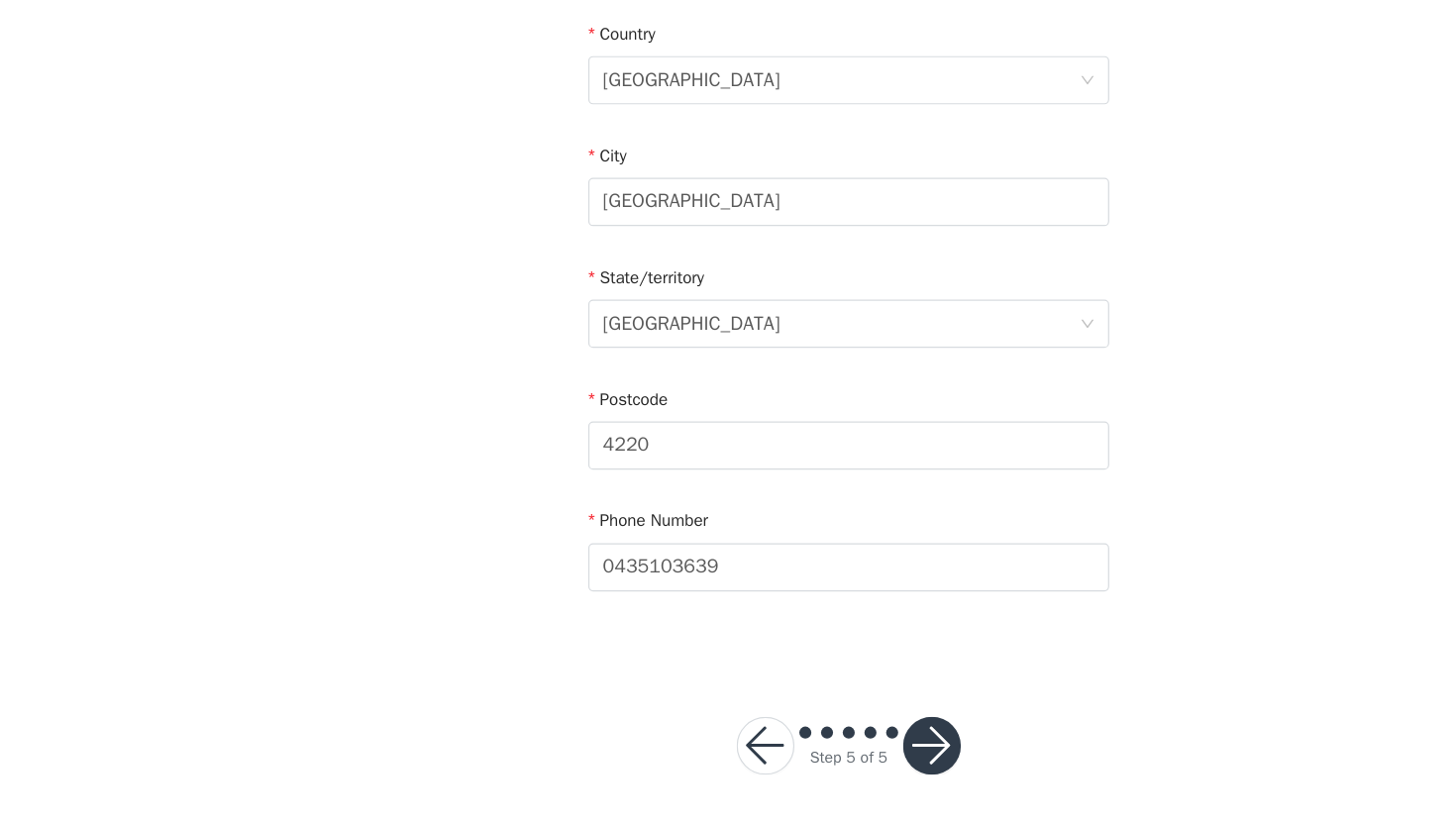 scroll, scrollTop: 526, scrollLeft: 0, axis: vertical 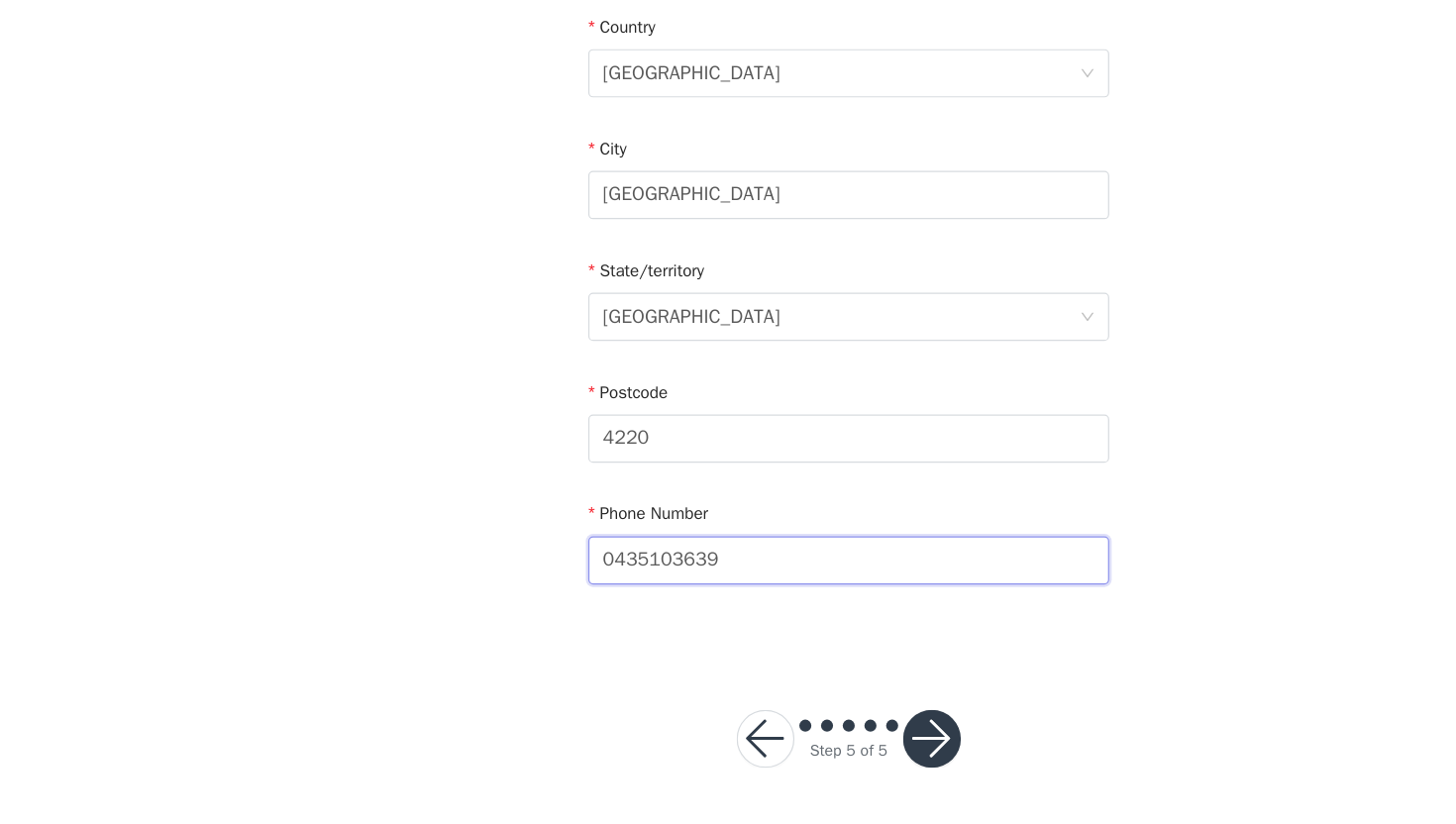 click on "0435103639" at bounding box center (728, 607) 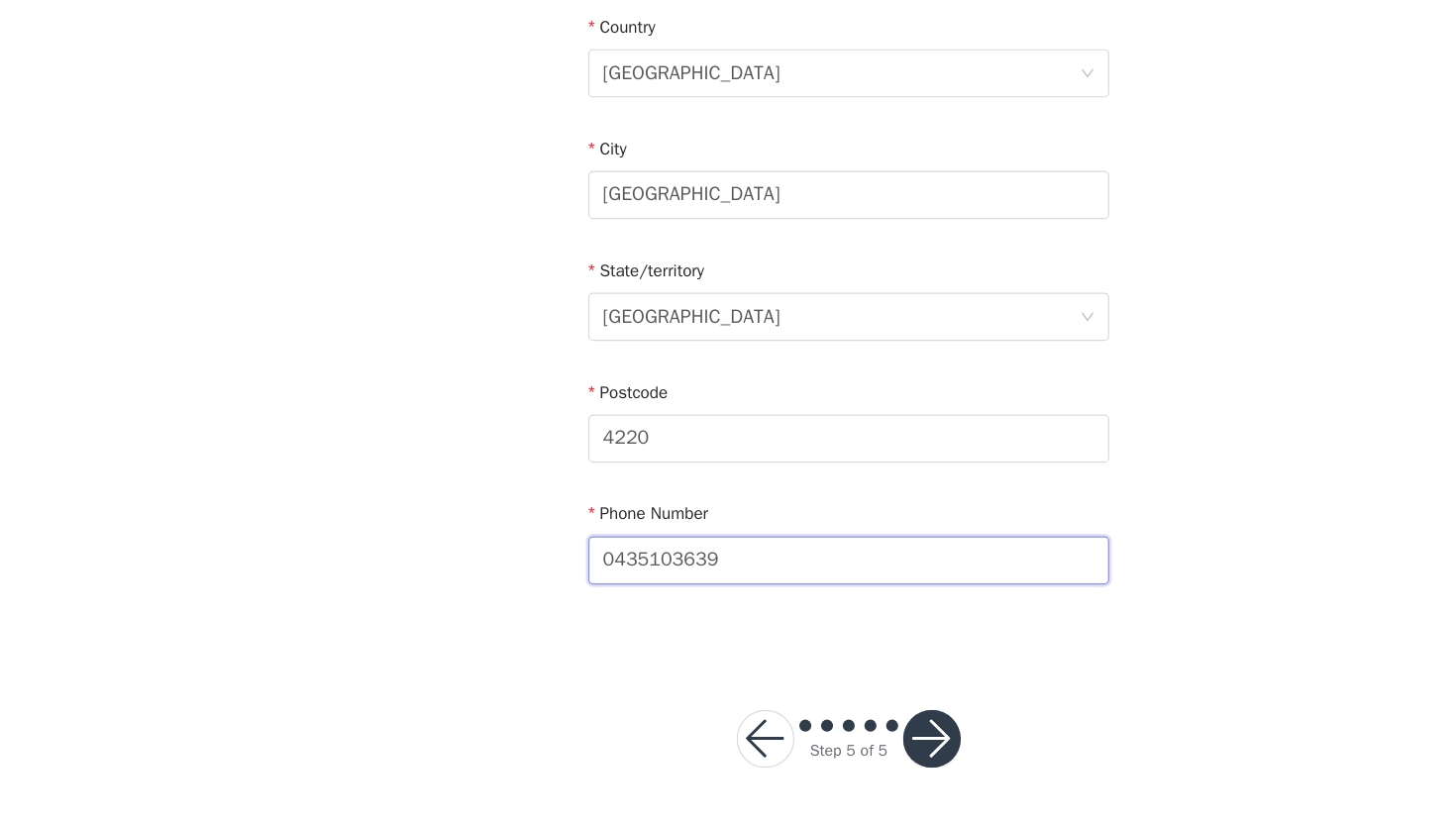 type on "0466619106" 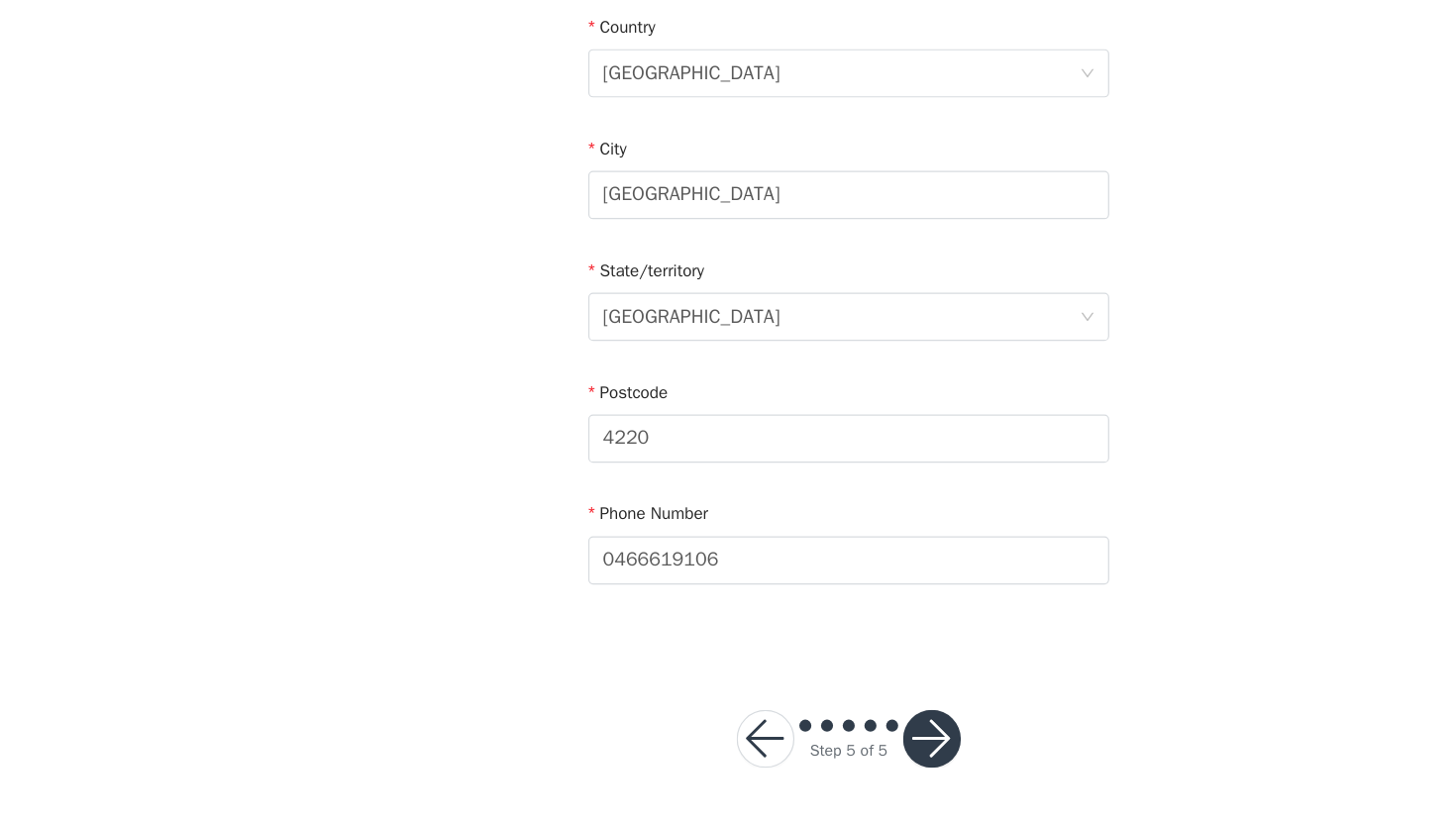 click on "Email corey.mckay.cm@gmail.com   First Name Corey   Last Name McKay   Address 21 Dawn Pde   Apt / Suite   Country
Australia
City Miami   State/territory
Queensland
Postcode 4220   Phone Number 0466619106" at bounding box center [728, 158] 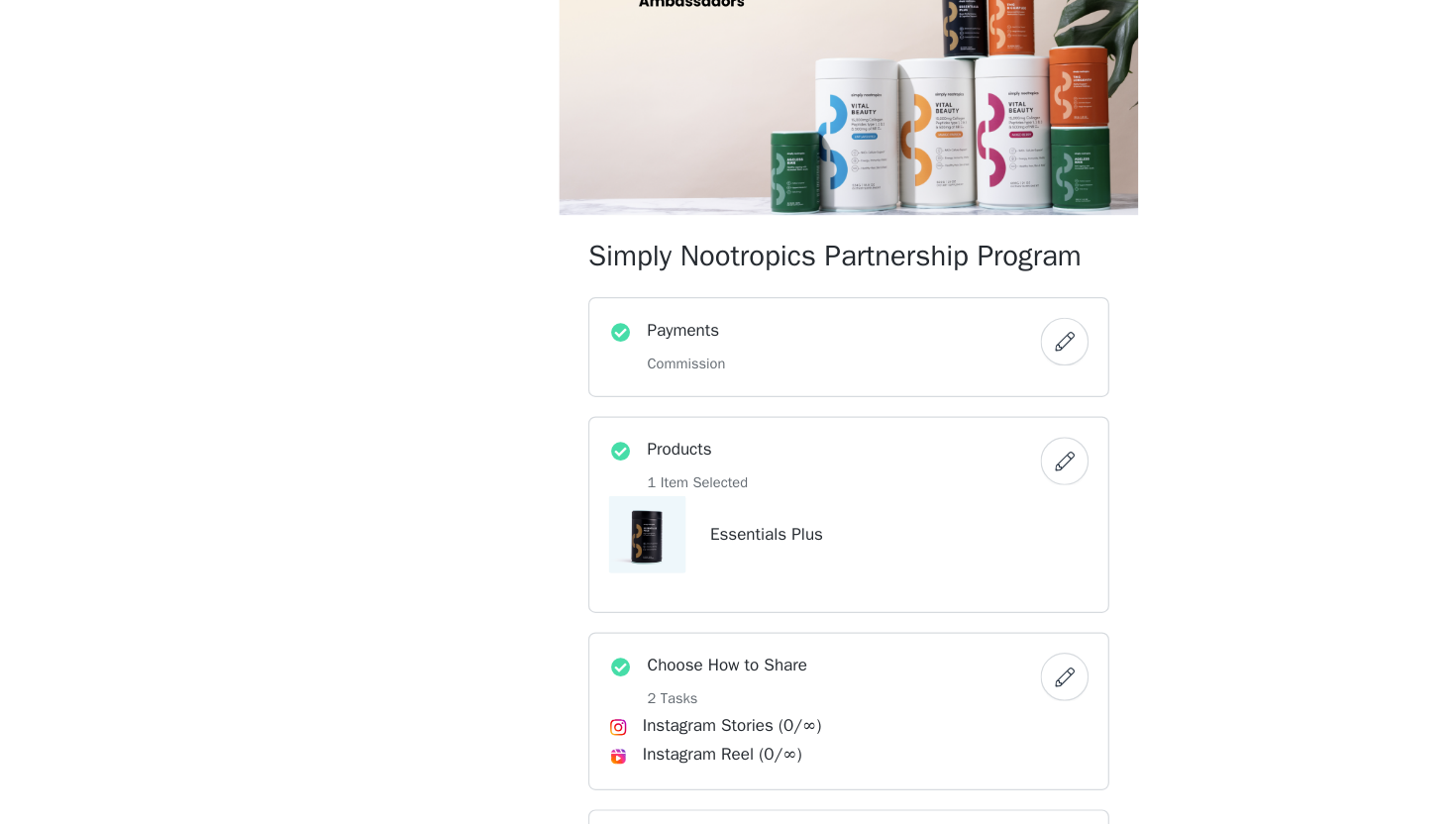 scroll, scrollTop: 460, scrollLeft: 0, axis: vertical 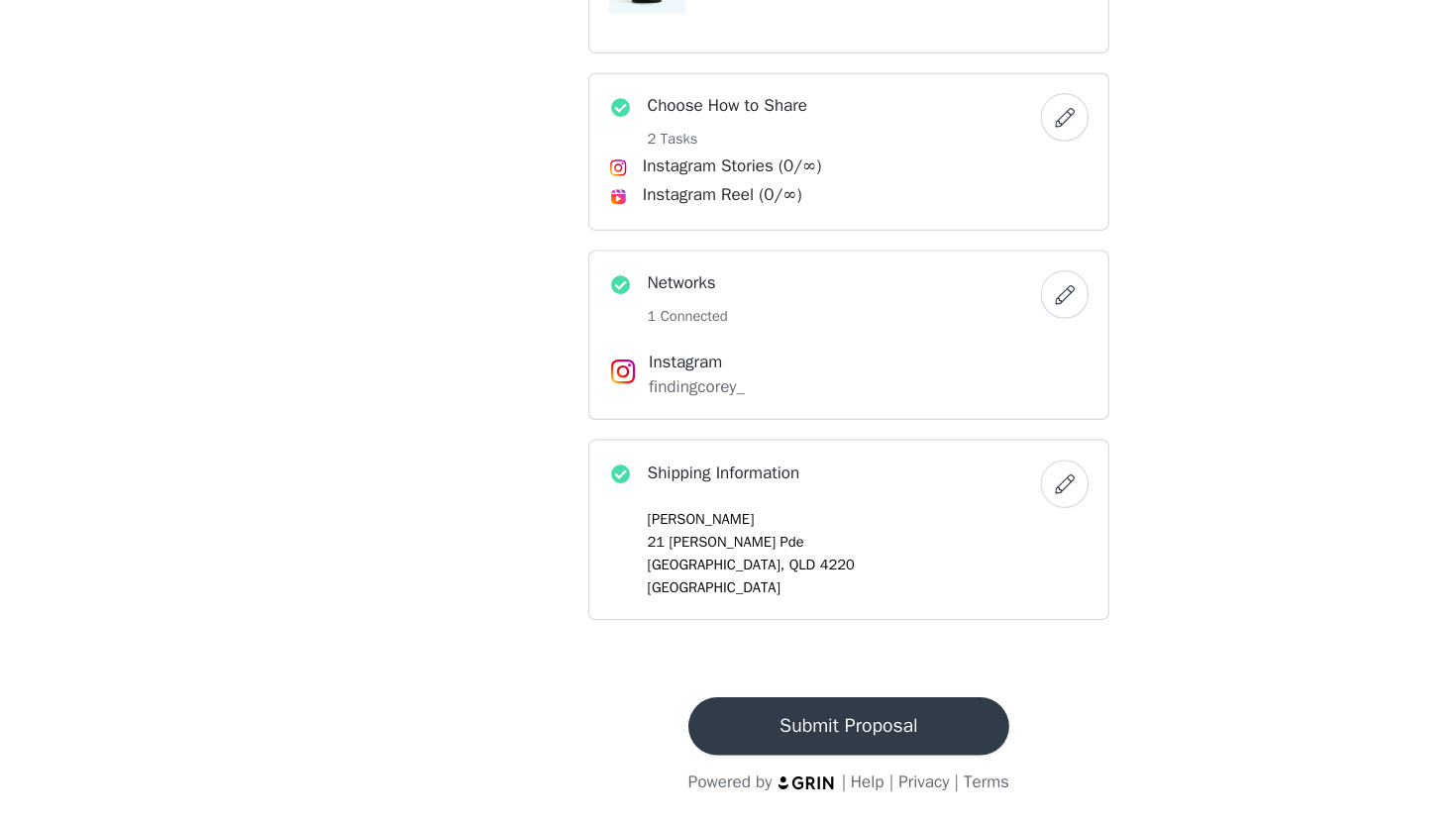 click on "Submit Proposal" at bounding box center (728, 744) 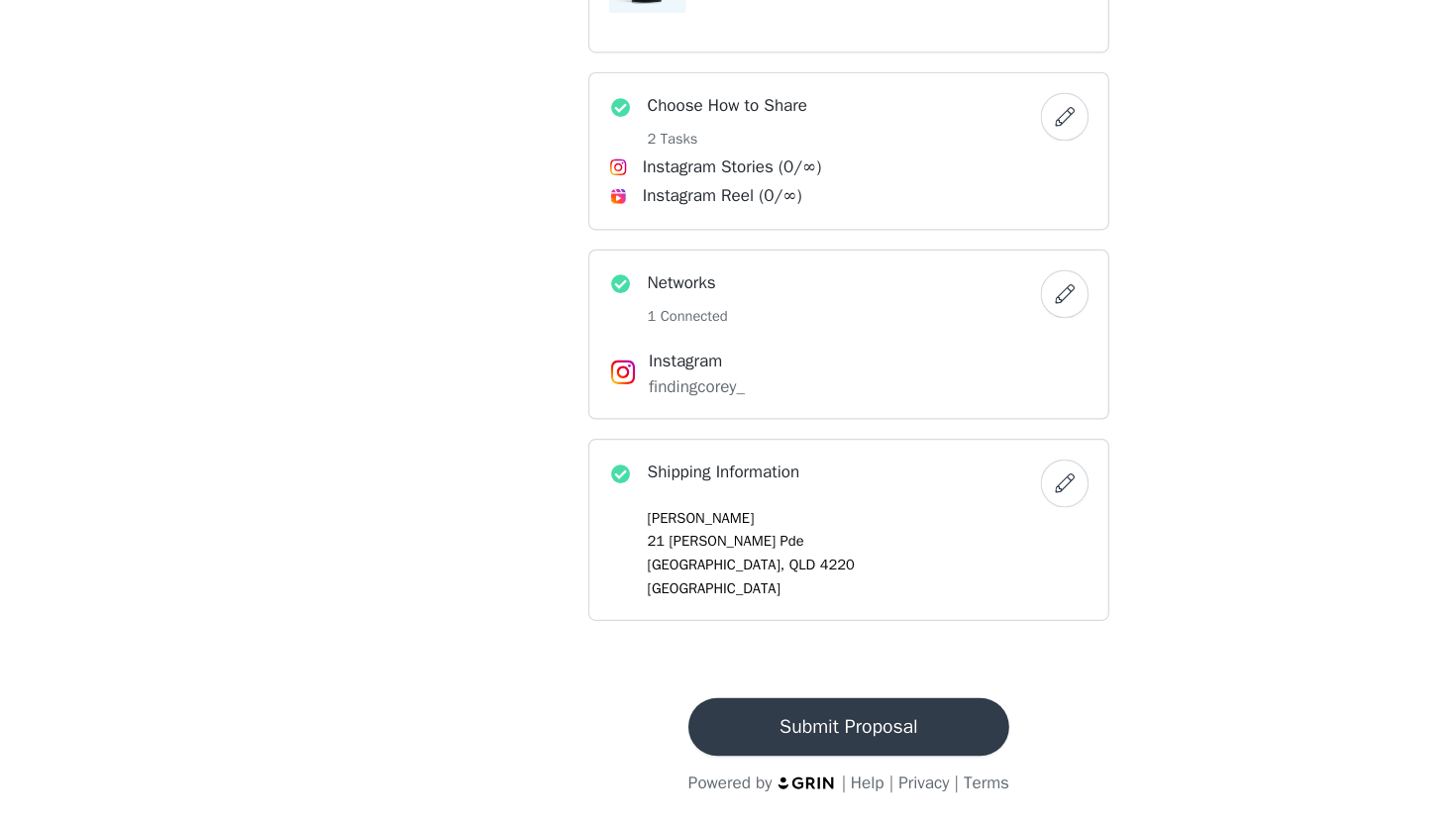 scroll, scrollTop: 0, scrollLeft: 0, axis: both 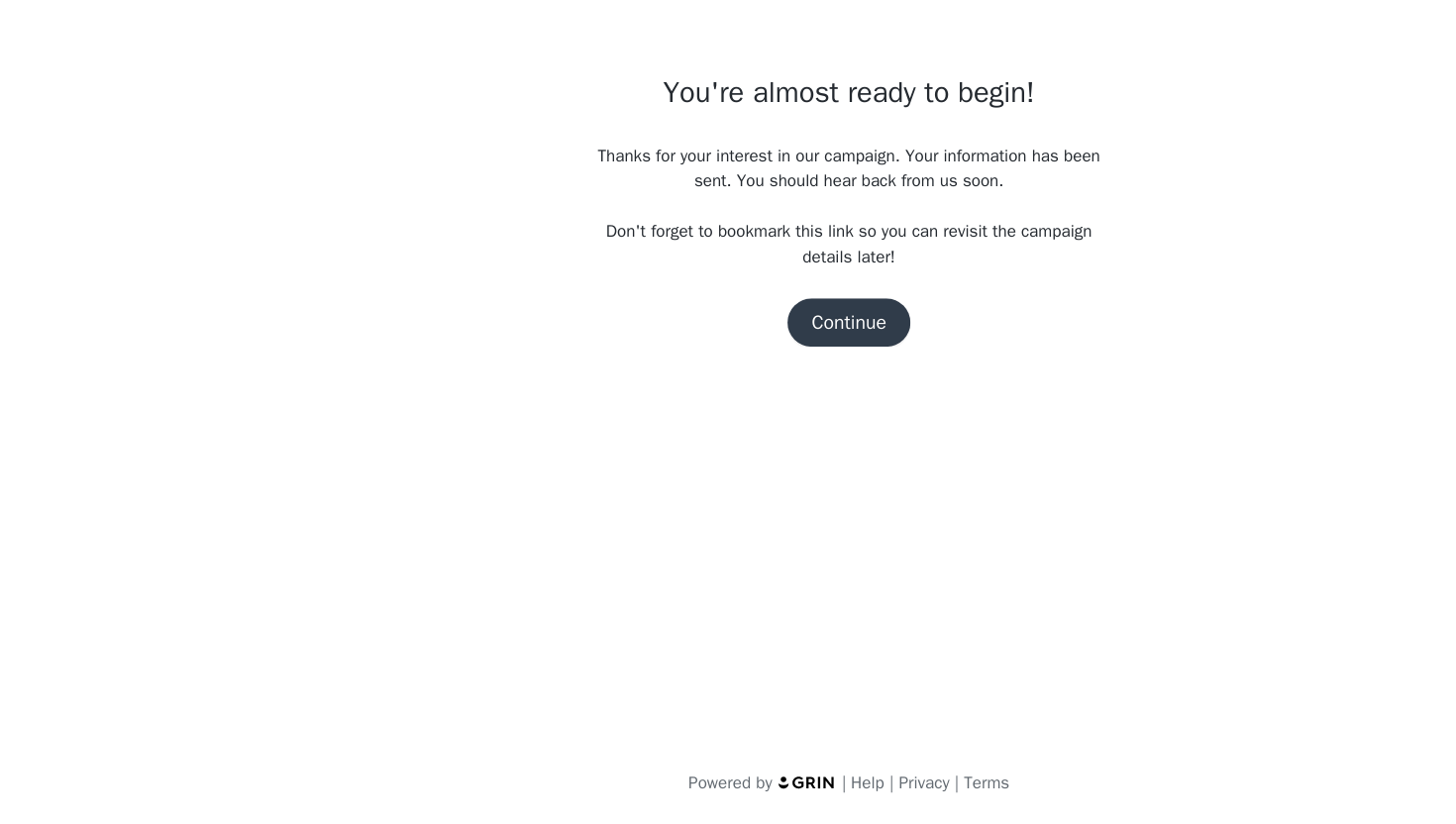 click on "Continue" at bounding box center (728, 412) 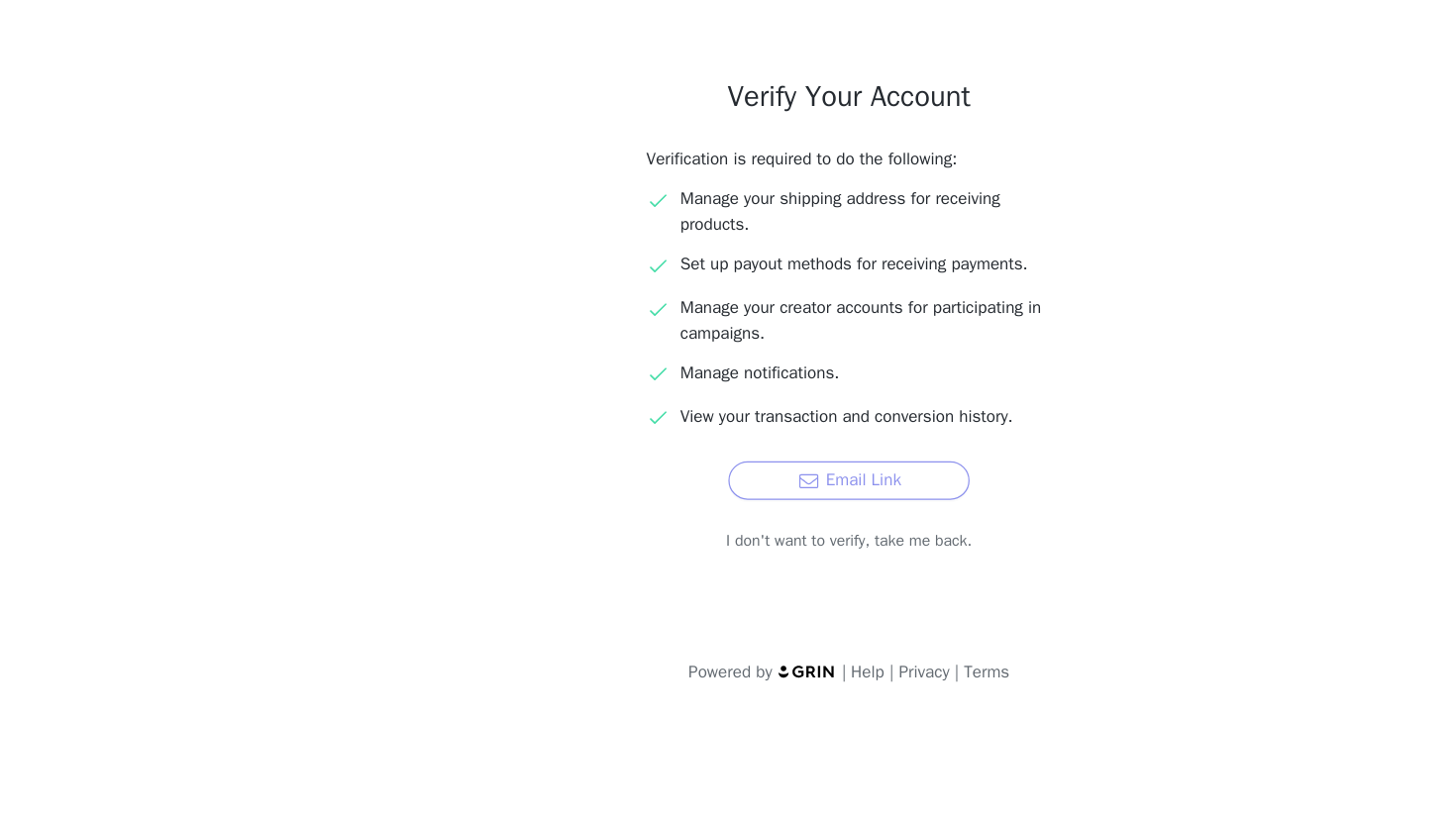 click on "Email Link" at bounding box center (728, 542) 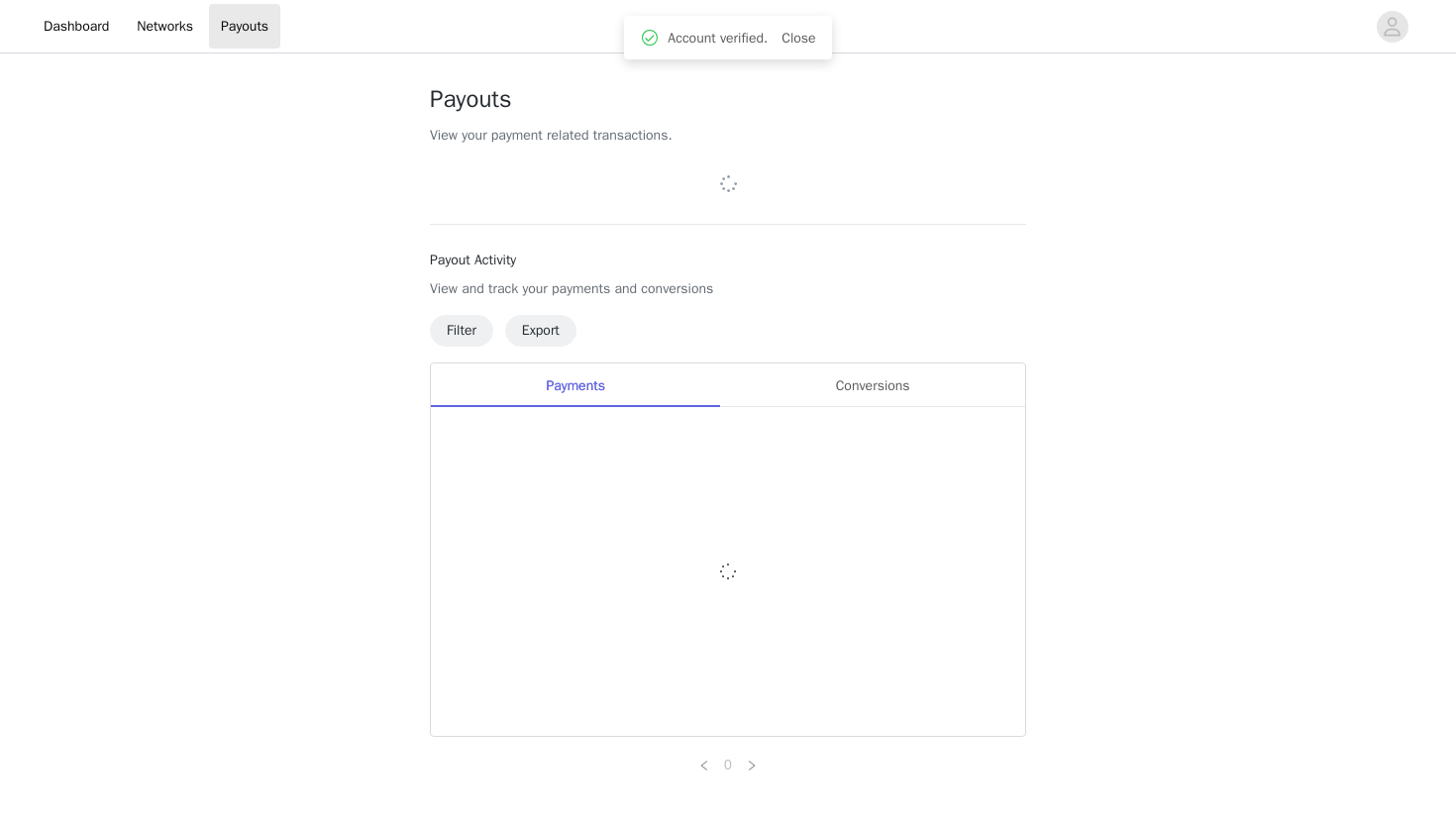 scroll, scrollTop: 0, scrollLeft: 0, axis: both 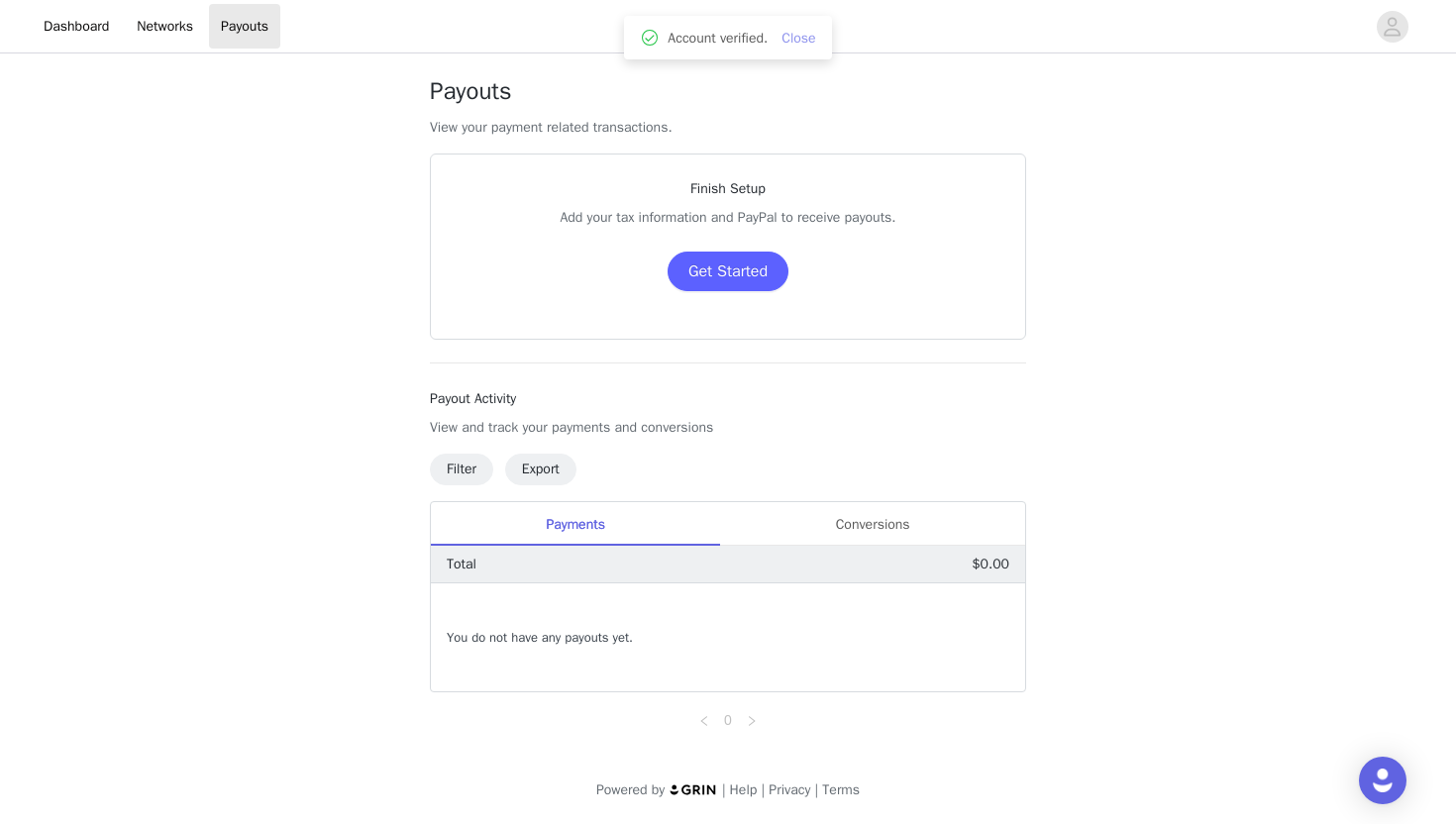 click on "Close" at bounding box center [798, 38] 